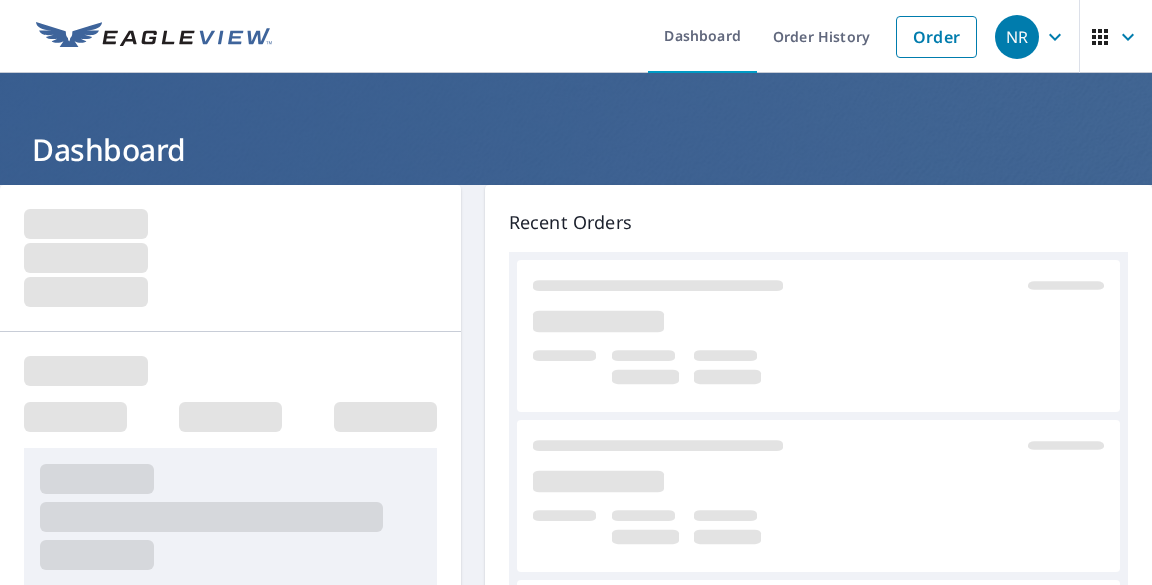 scroll, scrollTop: 0, scrollLeft: 0, axis: both 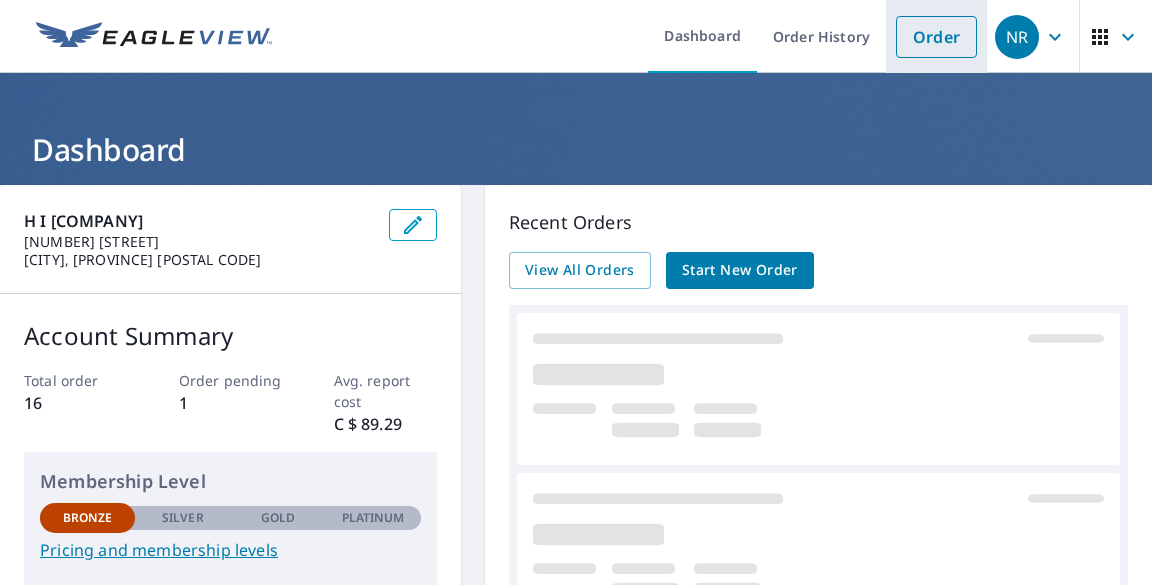 click on "Order" at bounding box center (936, 37) 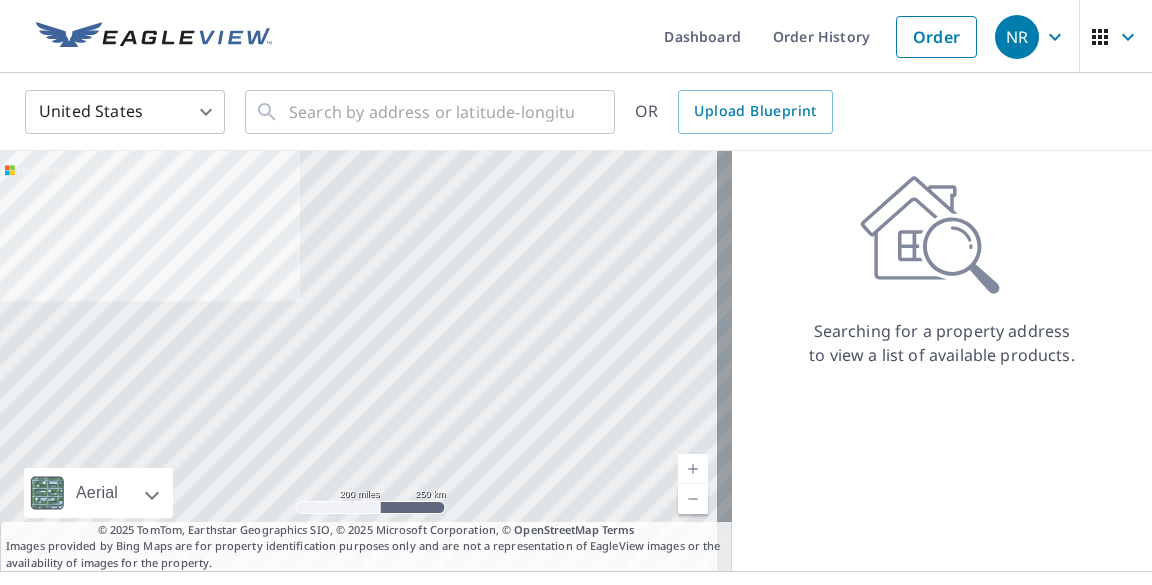 click on "NR NR
Dashboard Order History Order NR United States US ​ ​ OR Upload Blueprint Aerial Road A standard road map Aerial A detailed look from above Labels Labels 200 miles 250 km © 2025 TomTom, Earthstar Geographics  SIO, © 2025 Microsoft Corporation Terms © 2025 TomTom, Earthstar Geographics SIO, © 2025 Microsoft Corporation, ©   OpenStreetMap   Terms Images provided by Bing Maps are for property identification purposes only and are not a representation of EagleView images or the availability of images for the property. Searching for a property address to view a list of available products. Terms of Use  |  Privacy Policy © 2025 Eagle View Technologies, Inc. and Pictometry International Corp. All Rights Reserved. Reports issued by EagleView Technologies are covered by   one or more international and U.S. patents and pending applications, including U.S. Patent Nos. 8,078,436; 8,145,578; 8,170,840; 8,209,152;" at bounding box center (576, 292) 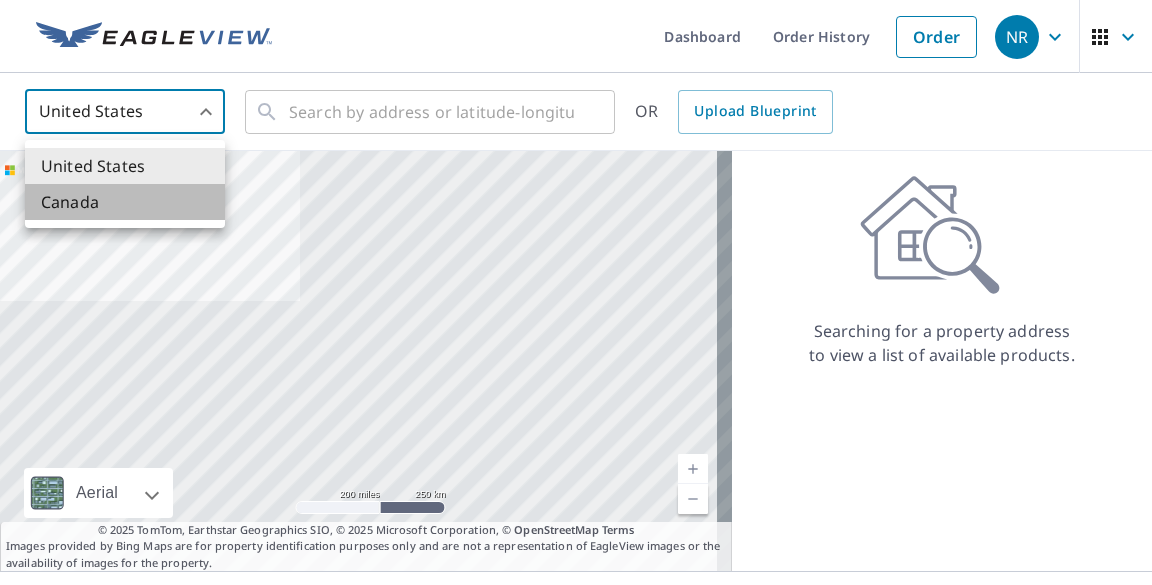 click on "Canada" at bounding box center (125, 202) 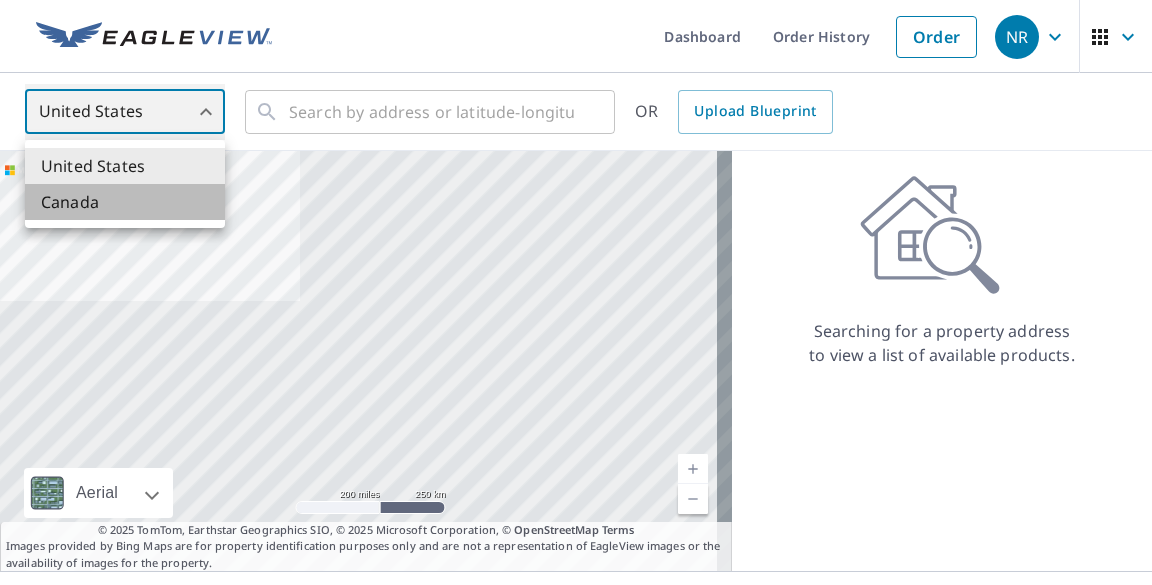 type on "CA" 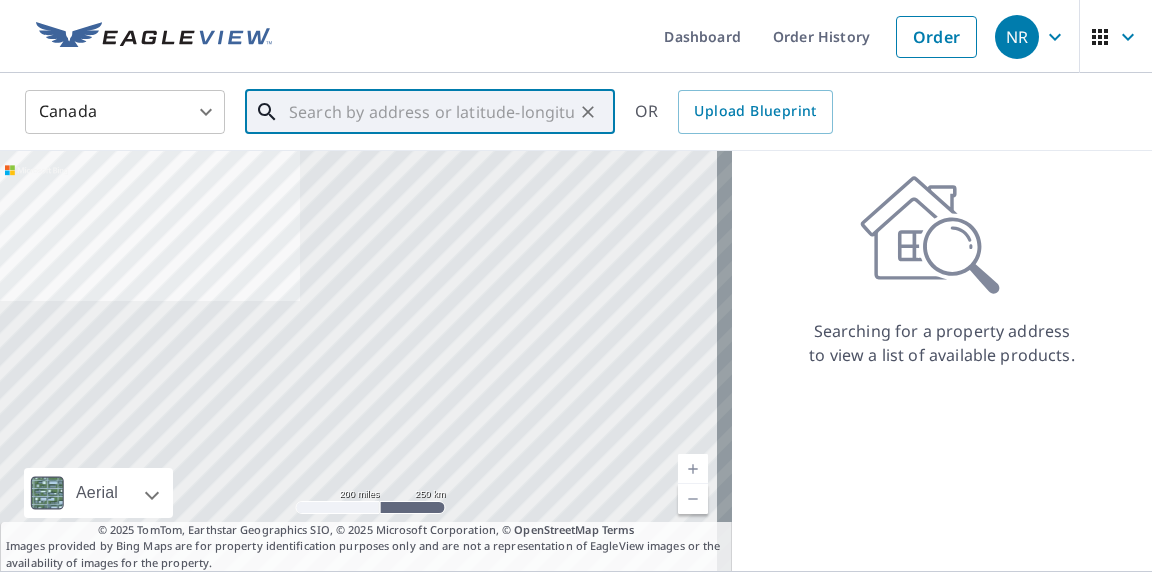 click at bounding box center [431, 112] 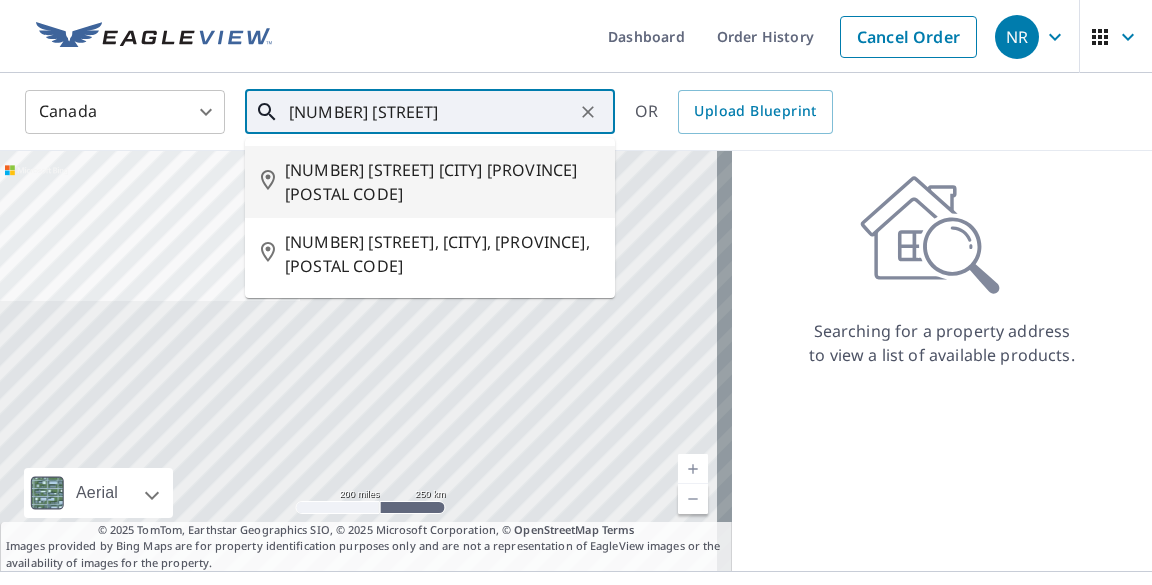 click on "[NUMBER] [STREET] [CITY] [PROVINCE] [POSTAL CODE]" at bounding box center (442, 182) 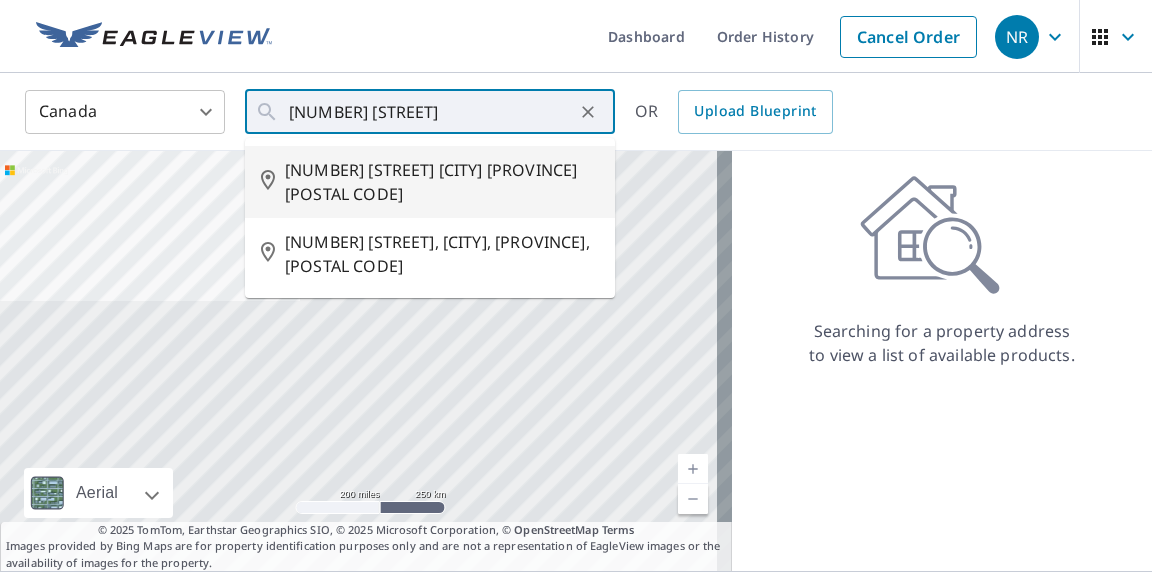 type on "[NUMBER] [STREET] [CITY] [PROVINCE] [POSTAL CODE]" 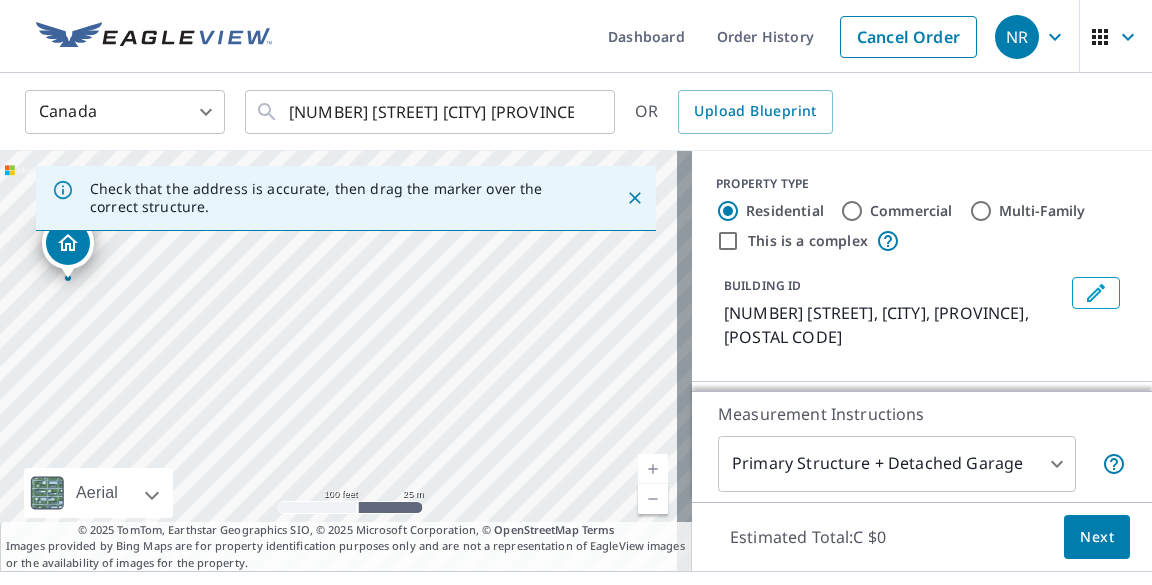 drag, startPoint x: 522, startPoint y: 369, endPoint x: 251, endPoint y: 290, distance: 282.28 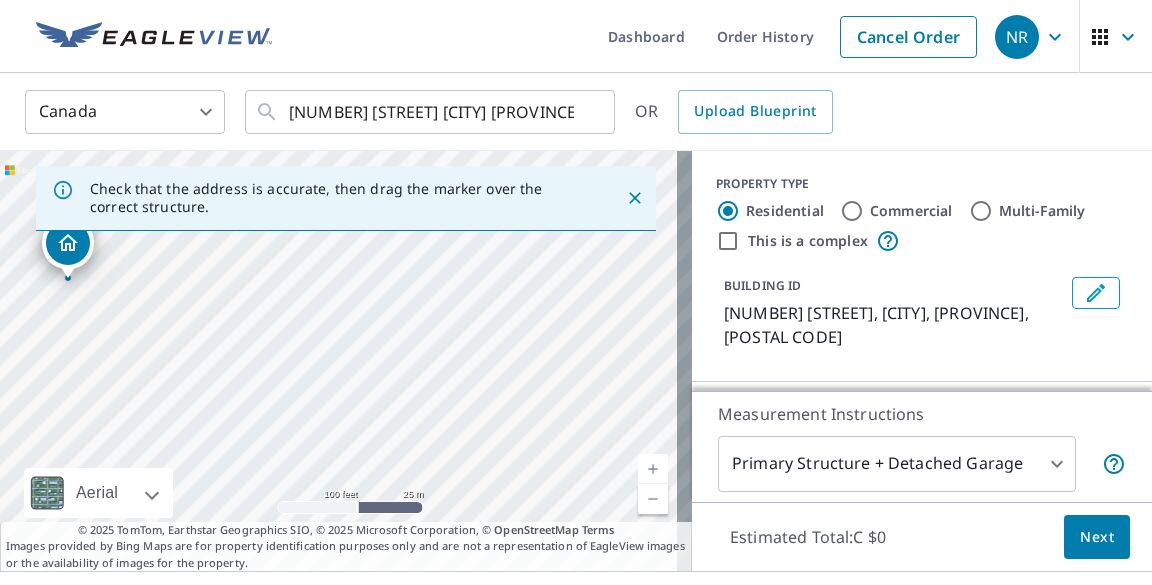 click on "[NUMBER] [STREET] [CITY] [PROVINCE] [POSTAL CODE]" at bounding box center [346, 361] 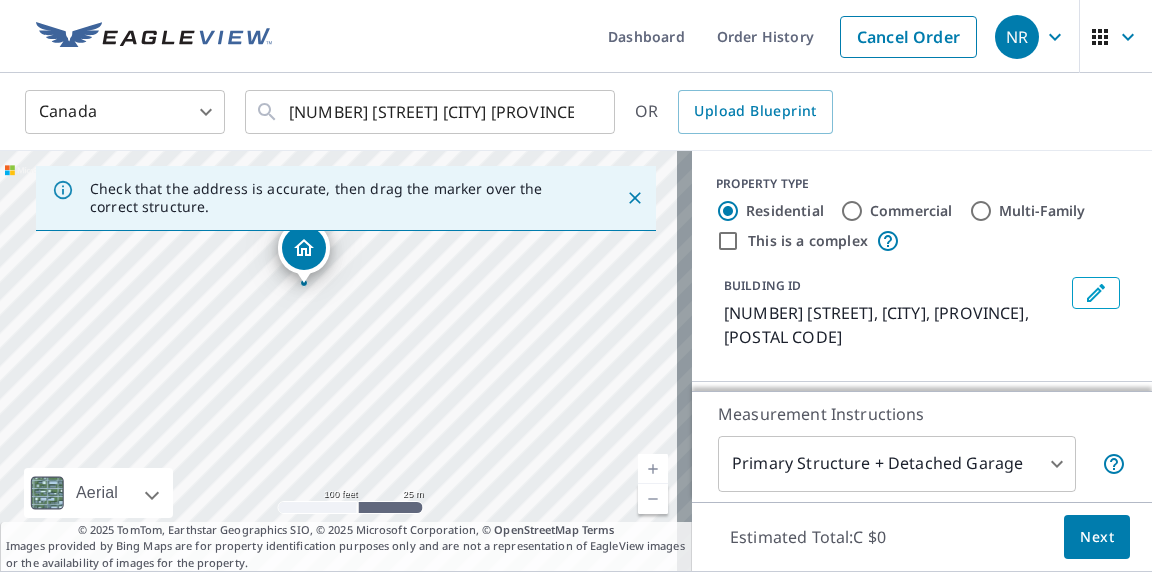drag, startPoint x: 67, startPoint y: 255, endPoint x: 303, endPoint y: 260, distance: 236.05296 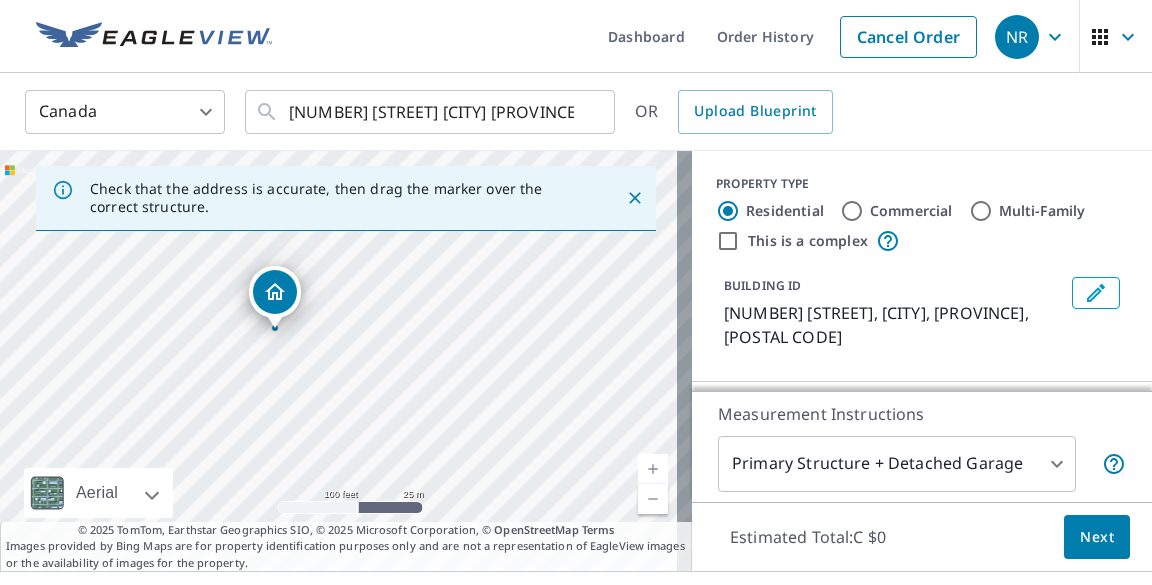drag, startPoint x: 321, startPoint y: 348, endPoint x: 344, endPoint y: 401, distance: 57.77543 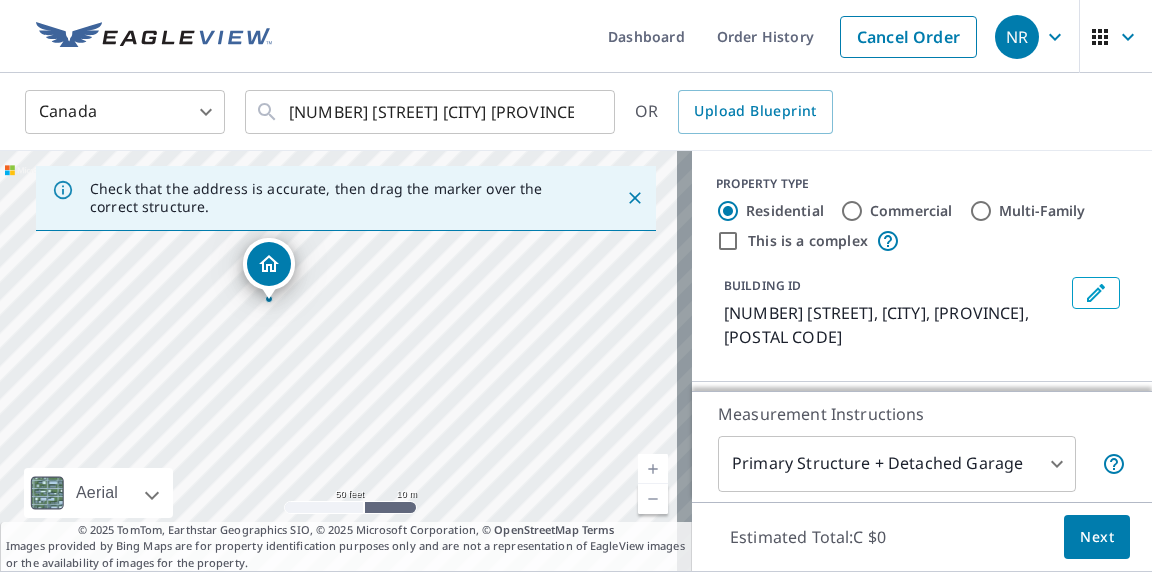 click on "Next" at bounding box center [1097, 537] 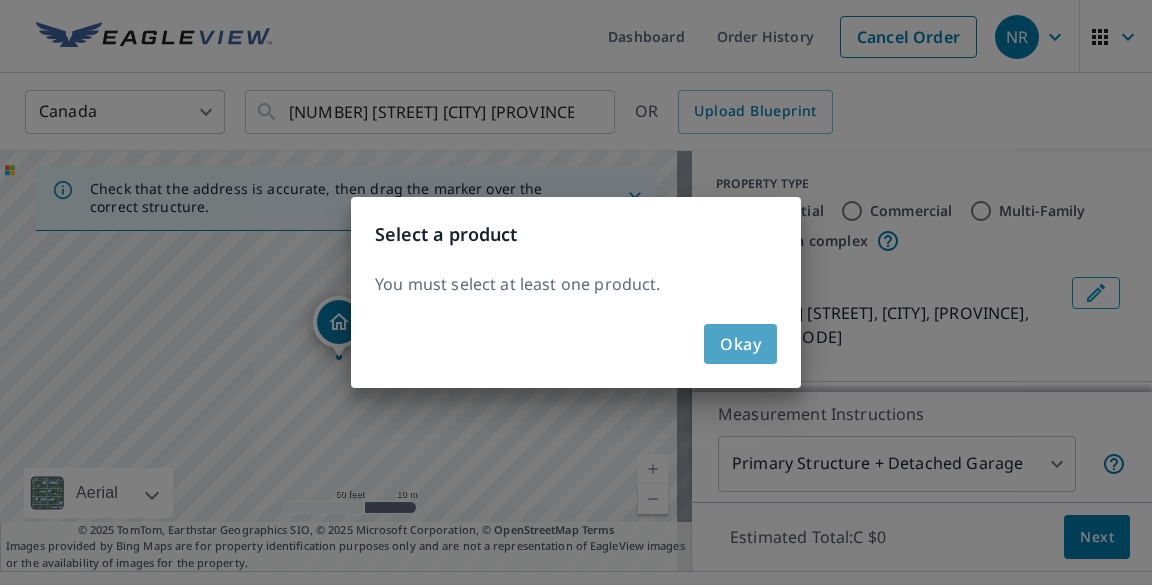 click on "Okay" at bounding box center (740, 344) 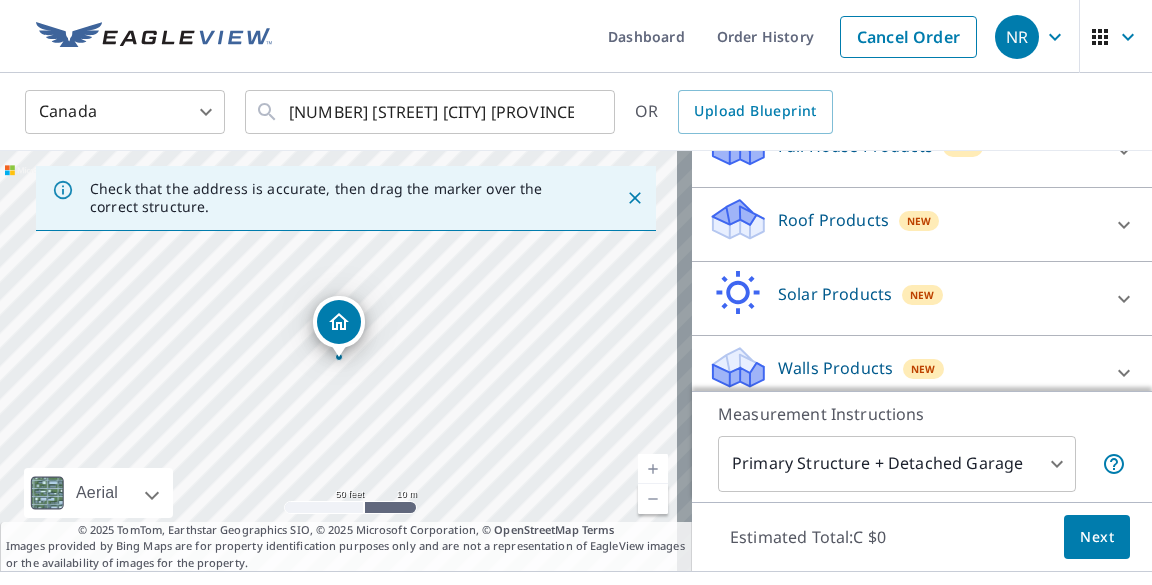 scroll, scrollTop: 286, scrollLeft: 0, axis: vertical 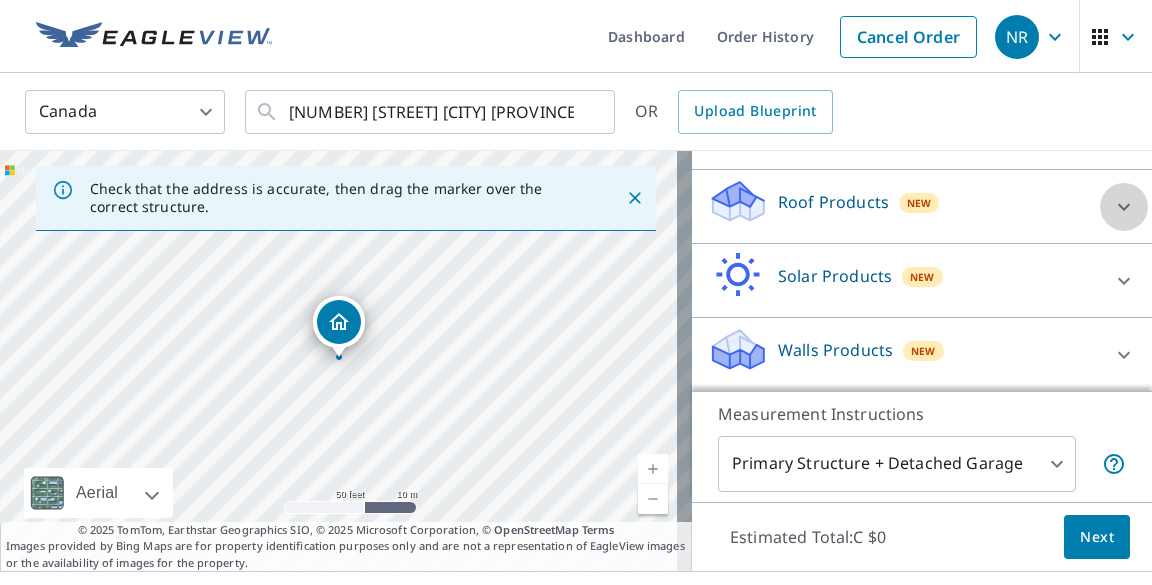 click 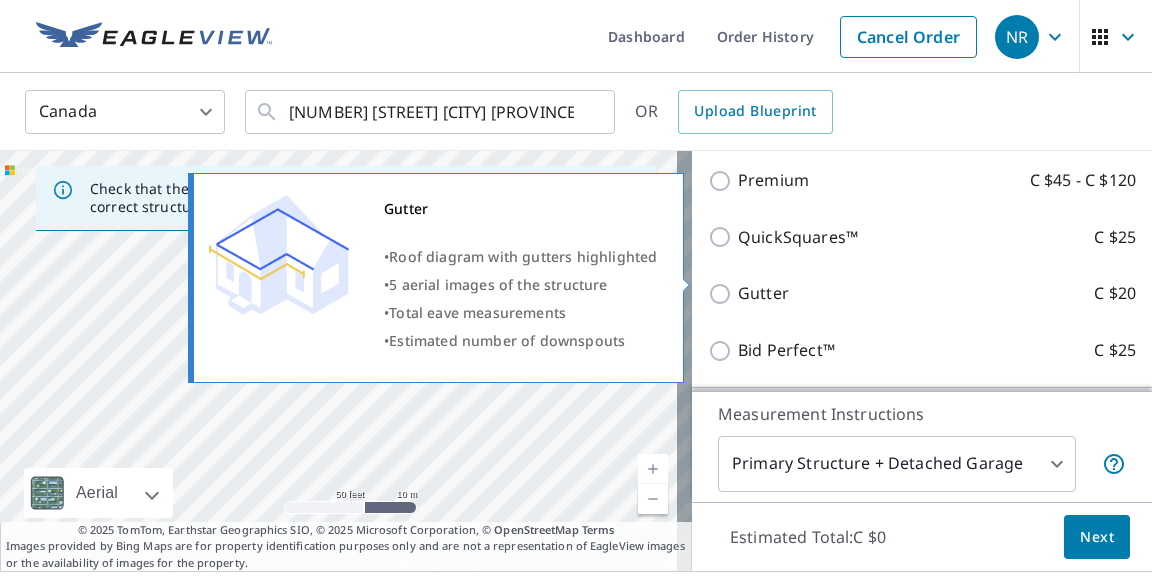 scroll, scrollTop: 386, scrollLeft: 0, axis: vertical 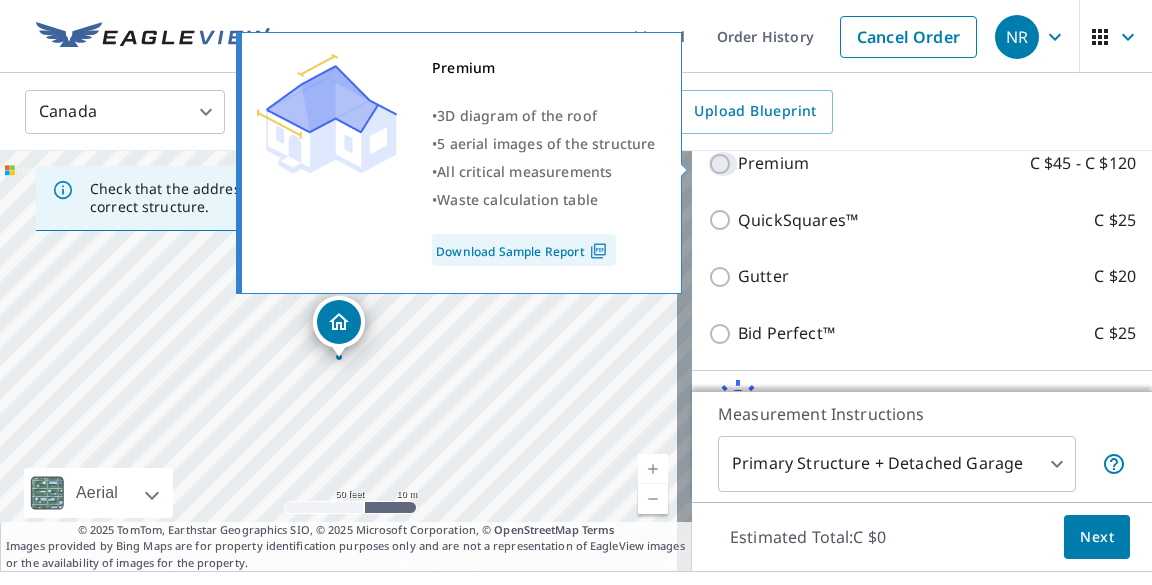 click on "Premium C $45 - C $120" at bounding box center [723, 164] 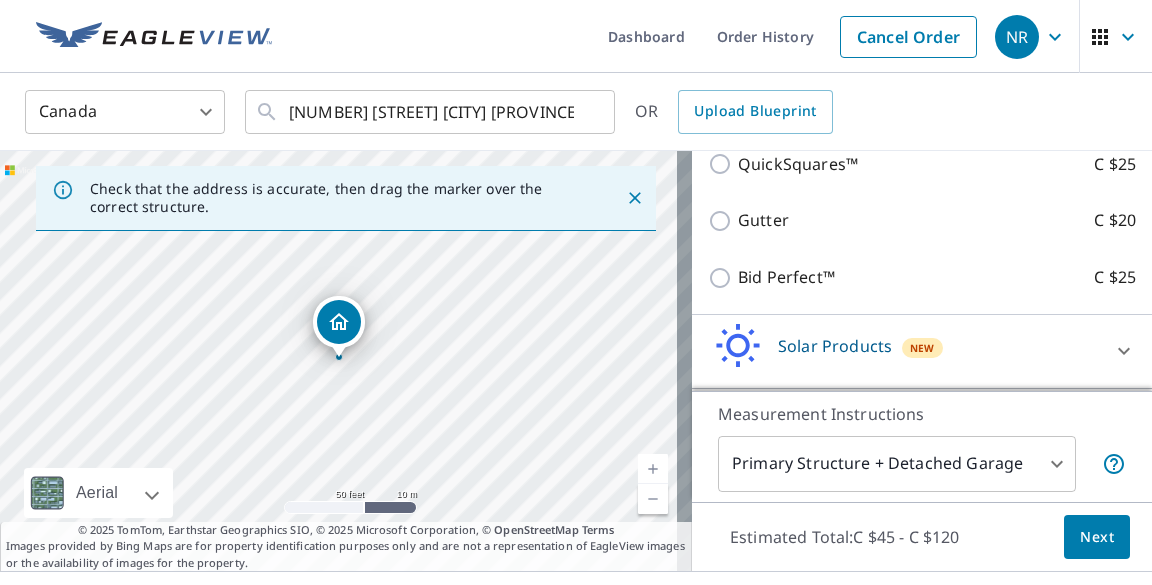scroll, scrollTop: 580, scrollLeft: 0, axis: vertical 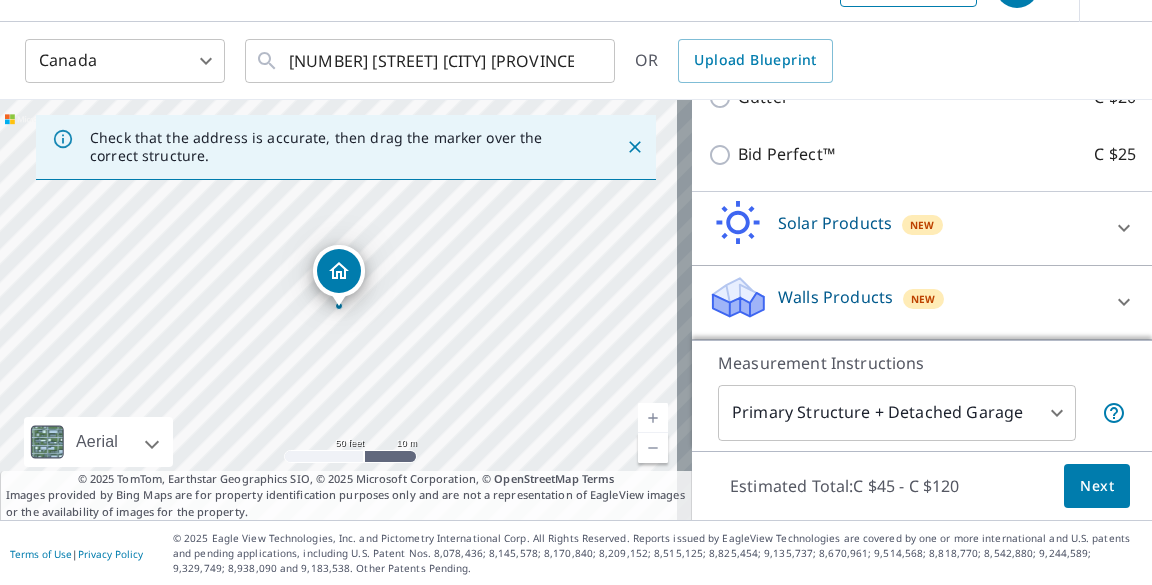click on "Next" at bounding box center (1097, 486) 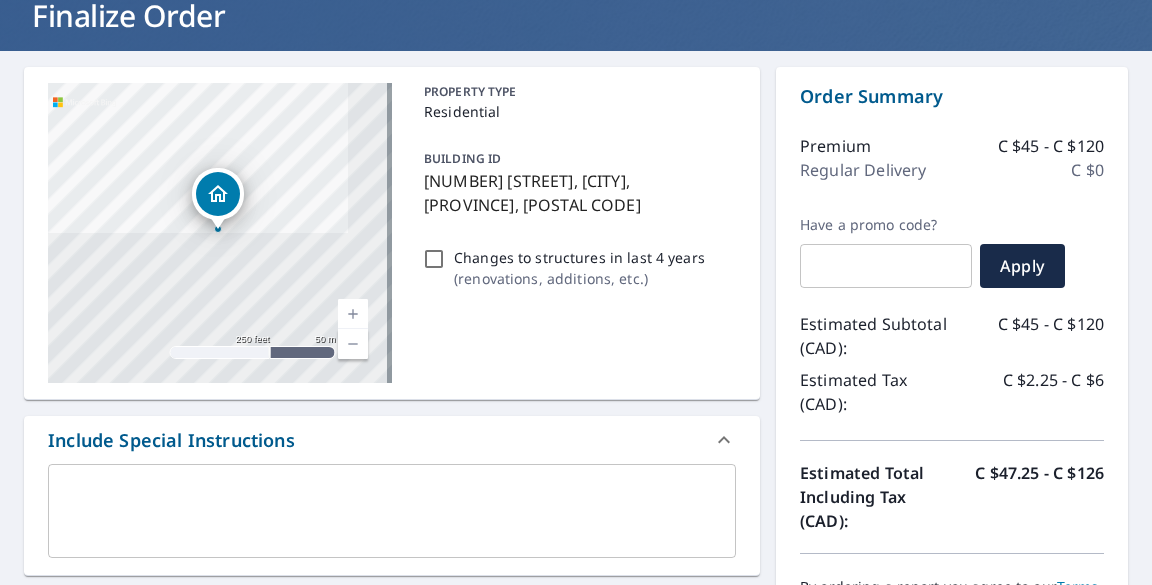 scroll, scrollTop: 151, scrollLeft: 0, axis: vertical 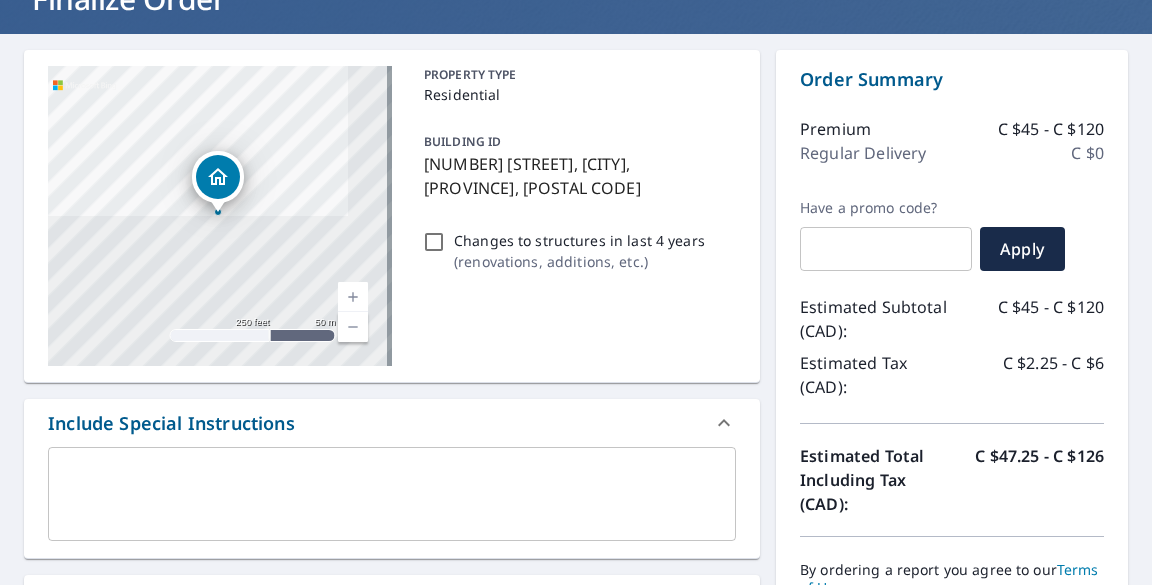 click on "Changes to structures in last 4 years ( renovations, additions, etc. )" at bounding box center [434, 242] 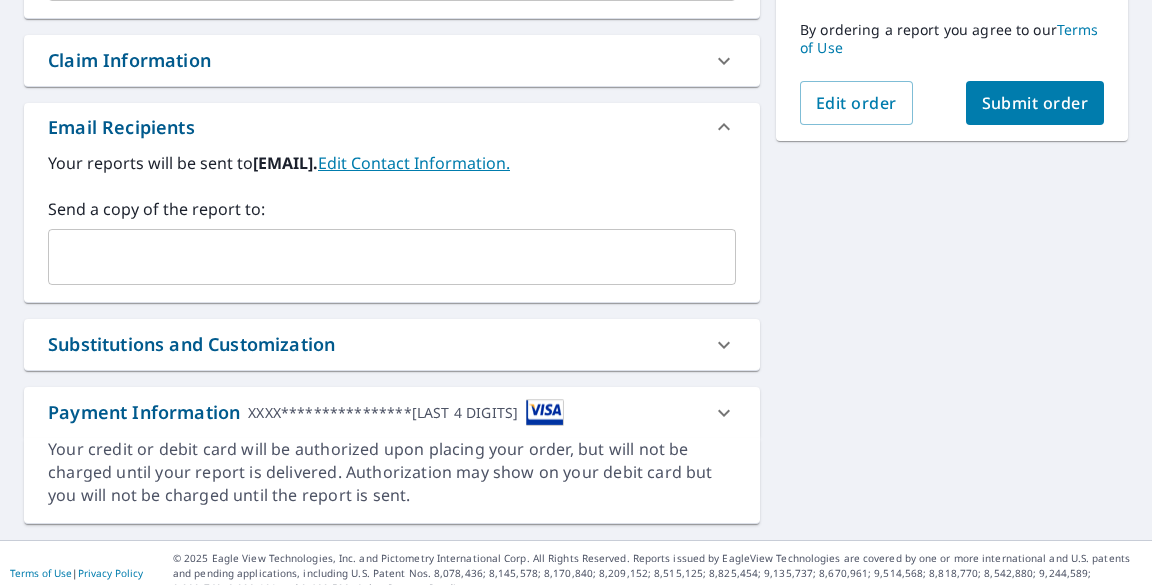 scroll, scrollTop: 710, scrollLeft: 0, axis: vertical 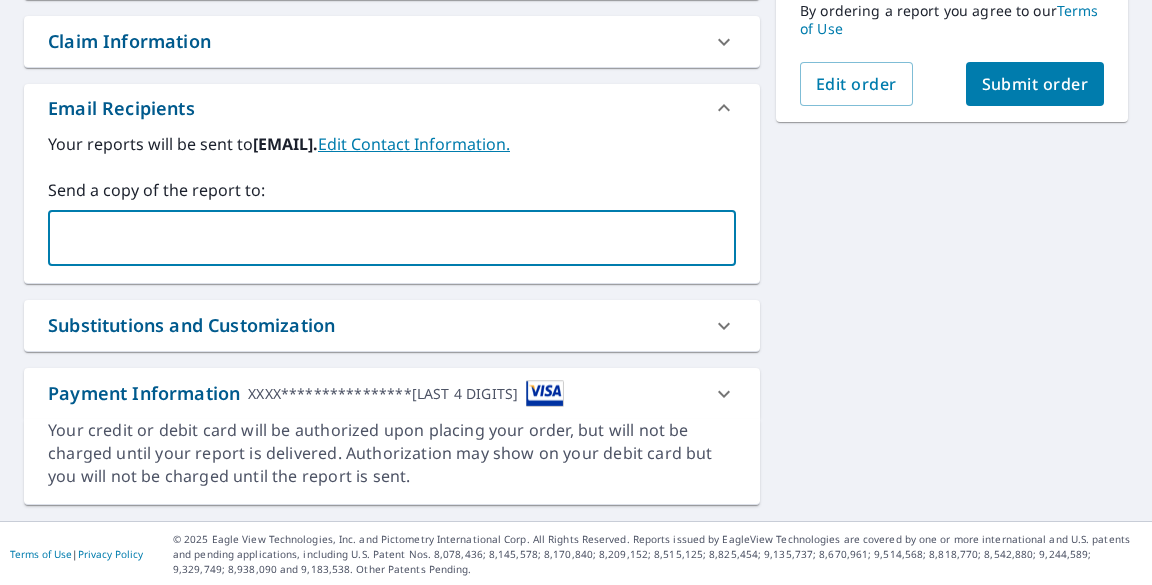 click at bounding box center [377, 238] 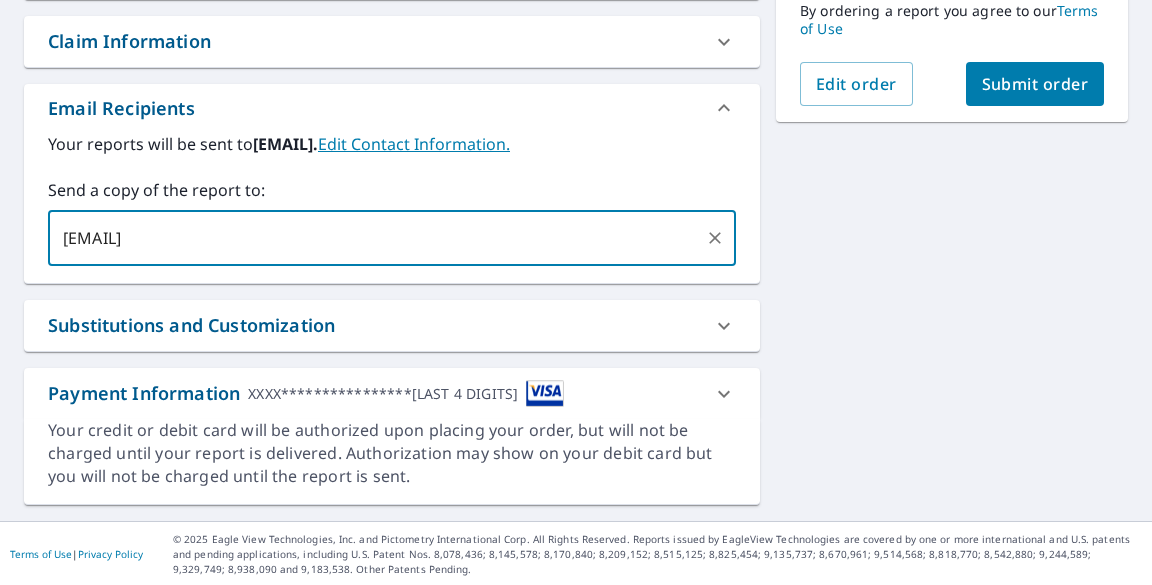 click on "[NUMBER] [STREET], [CITY], [PROVINCE], [POSTAL CODE] Aerial Road A standard road map Aerial A detailed look from above Labels Labels 250 feet 50 m © 2025 TomTom, © 2025 Maxar, © 2025 Microsoft Corporation,  © OpenStreetMap Terms PROPERTY TYPE Residential BUILDING ID [NUMBER] [STREET], [CITY], [PROVINCE], [POSTAL CODE] Changes to structures in last 4 years ( renovations, additions, etc. ) Include Special Instructions x ​ Claim Information Claim number ​ Claim information ​ PO number ​ Date of loss ​ Cat ID ​ Email Recipients Your reports will be sent to  [EMAIL].  Edit Contact Information. Send a copy of the report to: [EMAIL] ​ Substitutions and Customization Roof measurement report substitutions If a Premium Report is unavailable send me an Extended Coverage 3D Report: Yes No Ask If an Extended Coverage 3D Report is unavailable send me an Extended Coverage 2D Report: Yes No Ask If a Residential/Multi-Family Report is unavailable send me a Commercial Report: Yes No Ask DXF RXF XML" at bounding box center [576, -2] 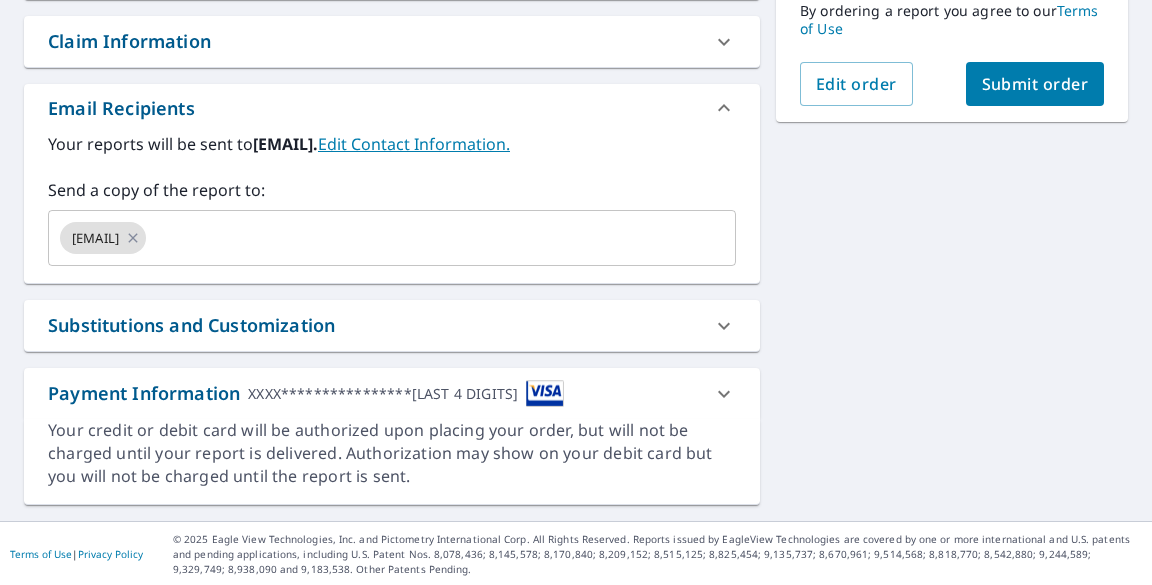 click on "Submit order" at bounding box center [1035, 84] 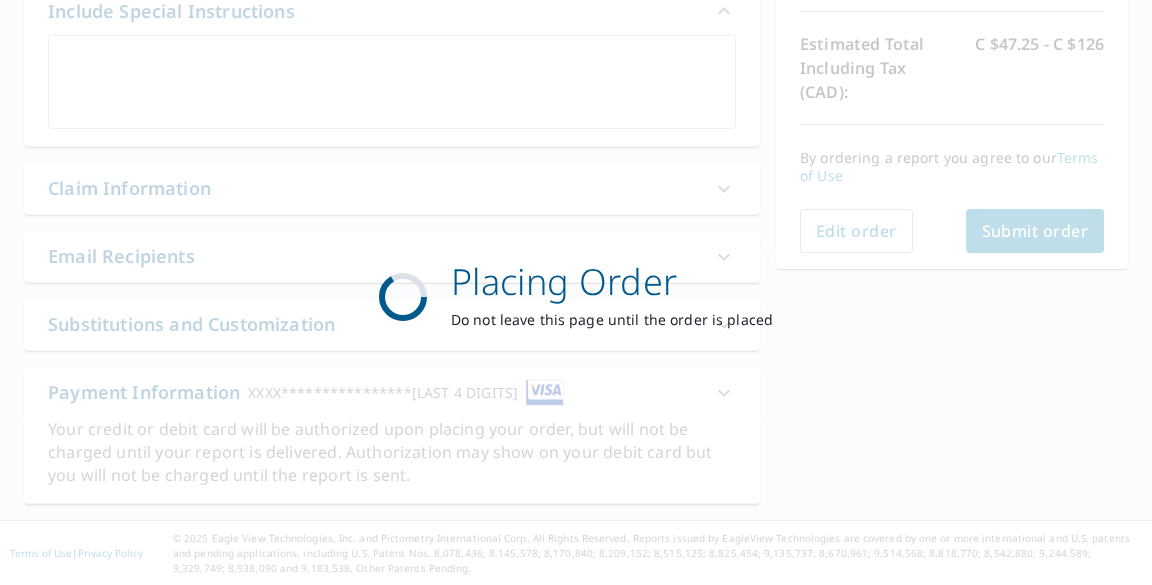 scroll, scrollTop: 562, scrollLeft: 0, axis: vertical 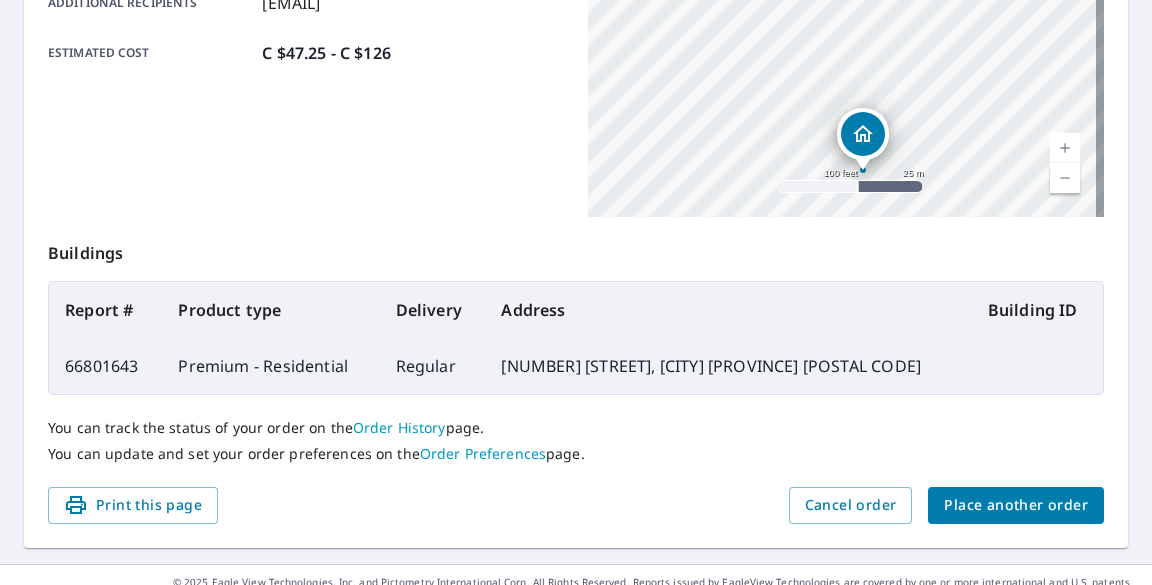 drag, startPoint x: 933, startPoint y: 155, endPoint x: 880, endPoint y: -11, distance: 174.25555 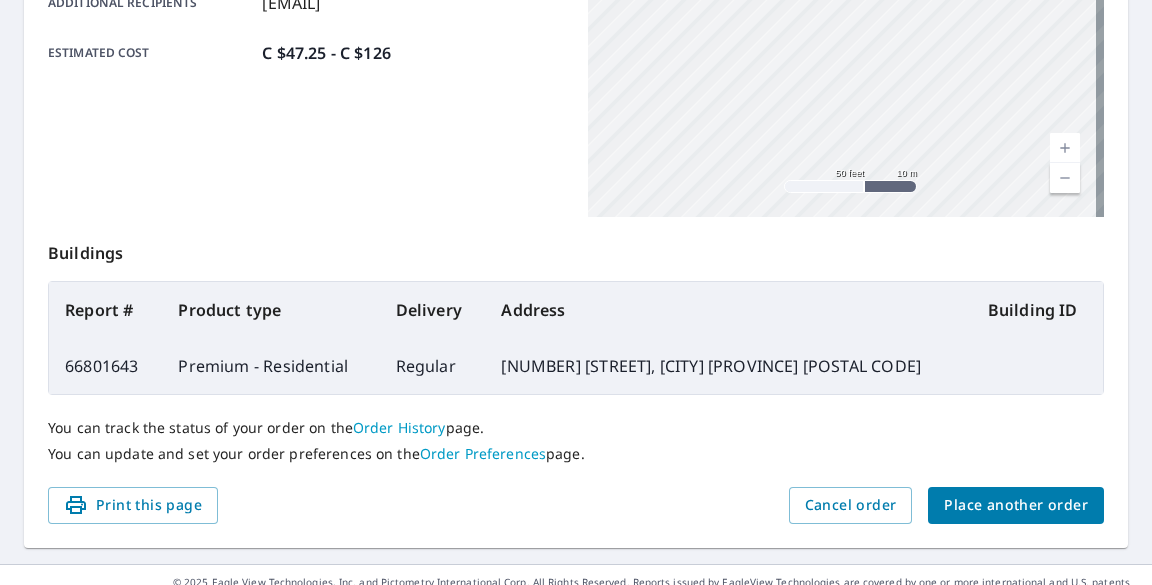 drag, startPoint x: 860, startPoint y: 149, endPoint x: 805, endPoint y: -5, distance: 163.52675 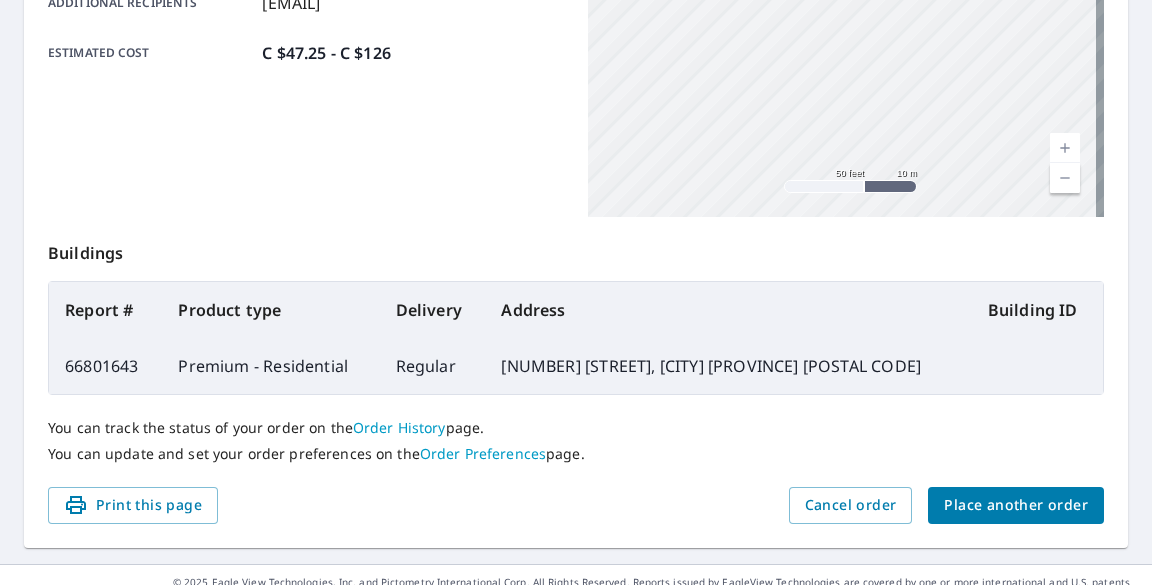 drag, startPoint x: 823, startPoint y: 95, endPoint x: 817, endPoint y: 74, distance: 21.84033 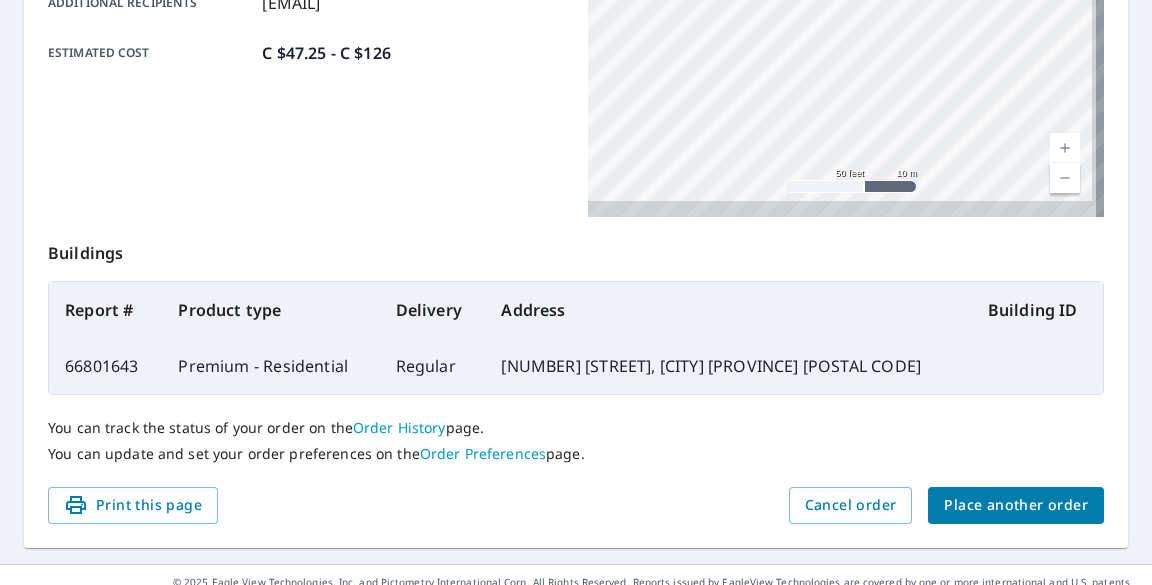 drag, startPoint x: 852, startPoint y: 157, endPoint x: 813, endPoint y: -10, distance: 171.49344 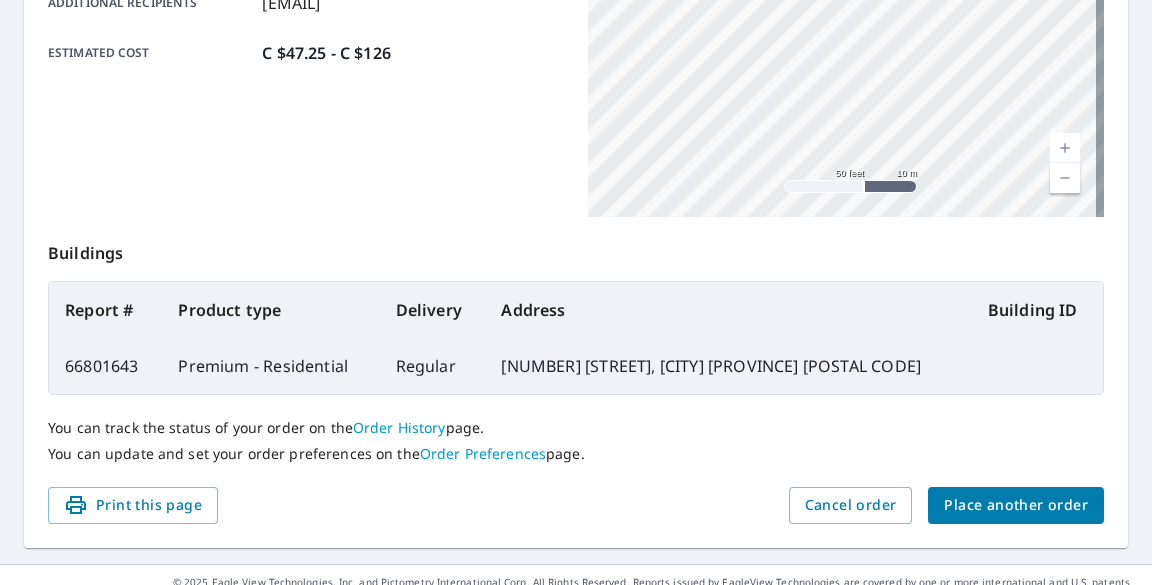 drag, startPoint x: 785, startPoint y: 136, endPoint x: 785, endPoint y: 99, distance: 37 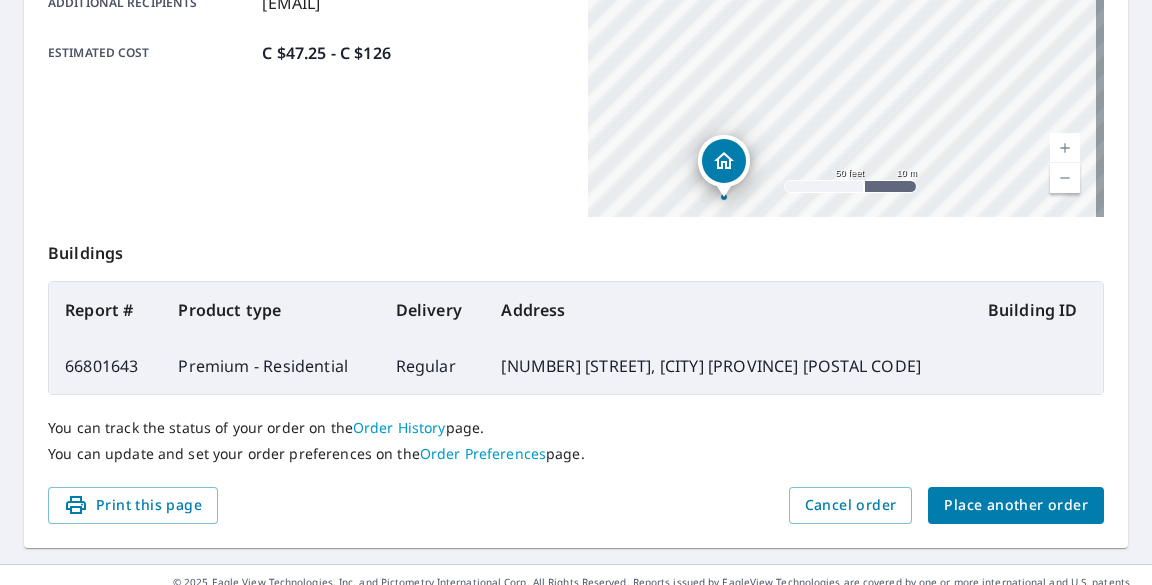 drag, startPoint x: 736, startPoint y: 129, endPoint x: 758, endPoint y: -19, distance: 149.6262 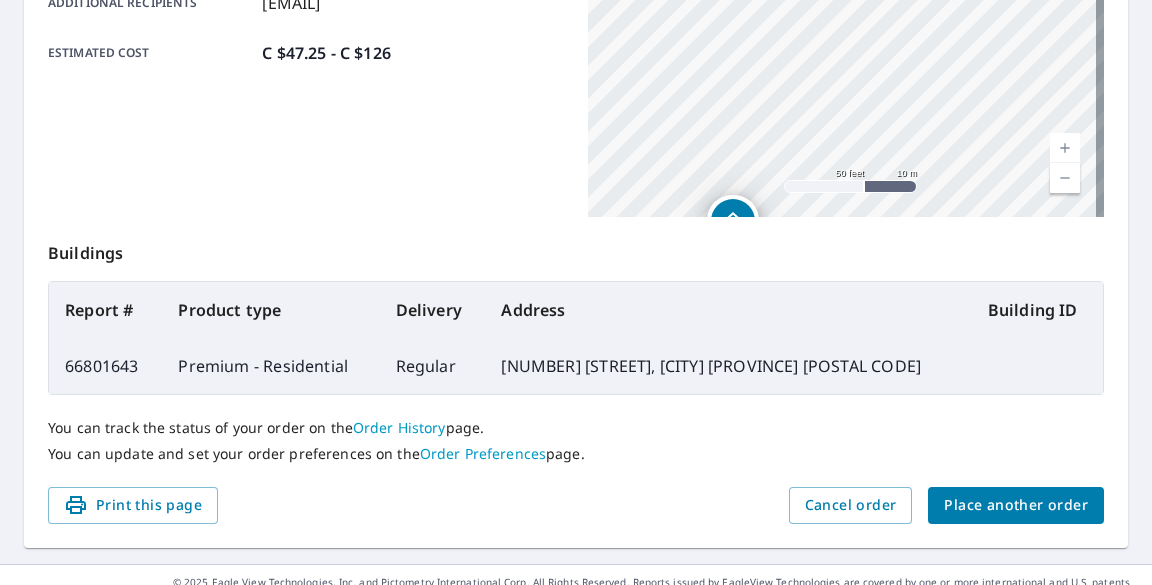 click on "[NUMBER] [STREET], [CITY], [PROVINCE], [POSTAL CODE]" at bounding box center (846, -33) 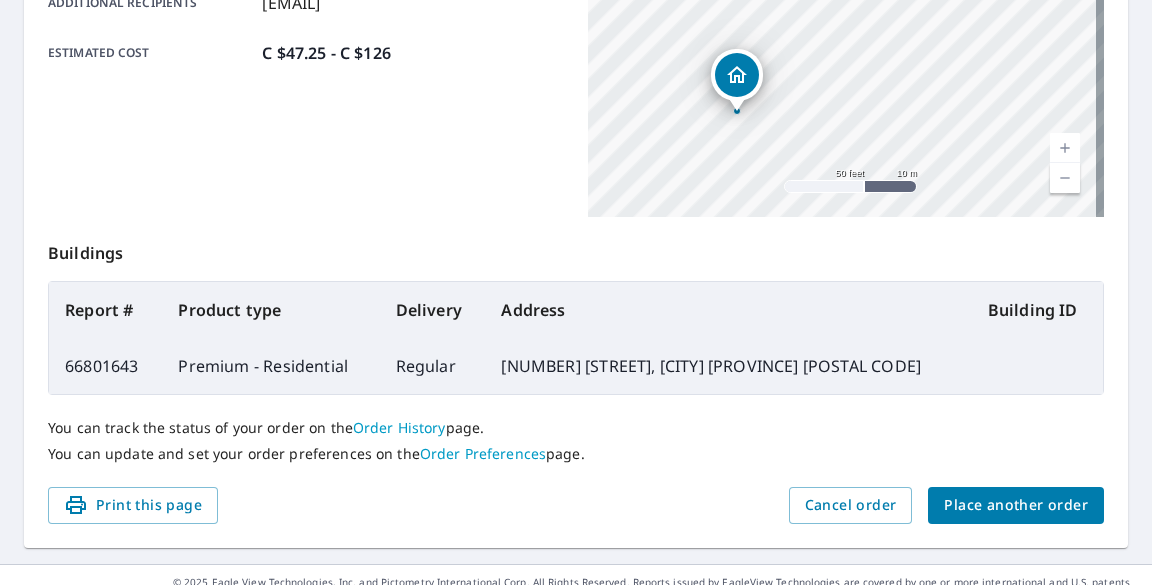 drag, startPoint x: 769, startPoint y: 153, endPoint x: 778, endPoint y: -30, distance: 183.22118 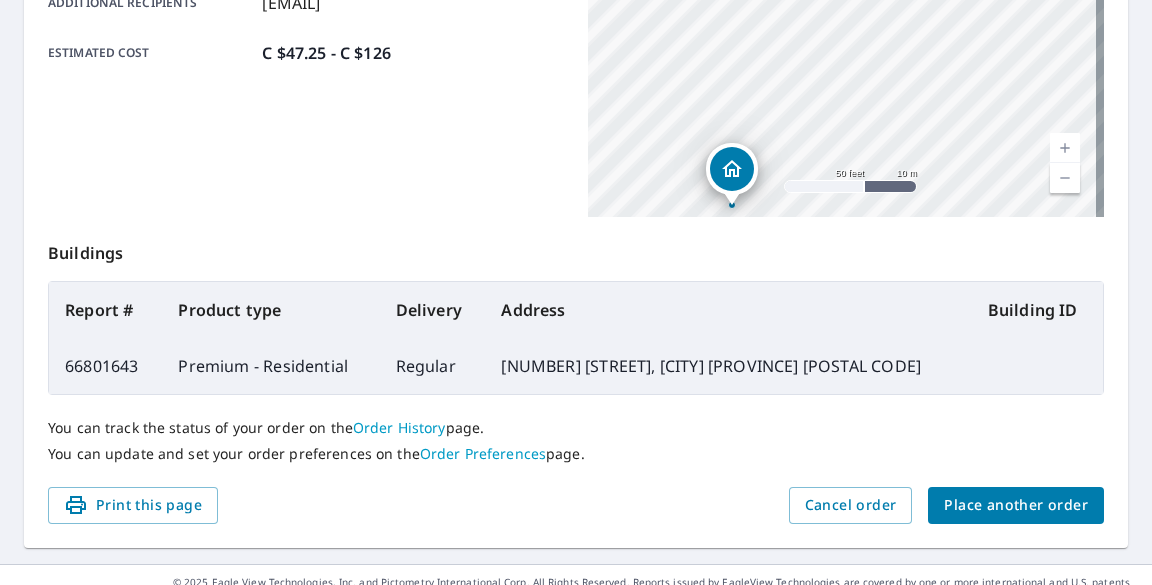 click on "[NUMBER] [STREET], [CITY], [PROVINCE], [POSTAL CODE]" at bounding box center [846, -33] 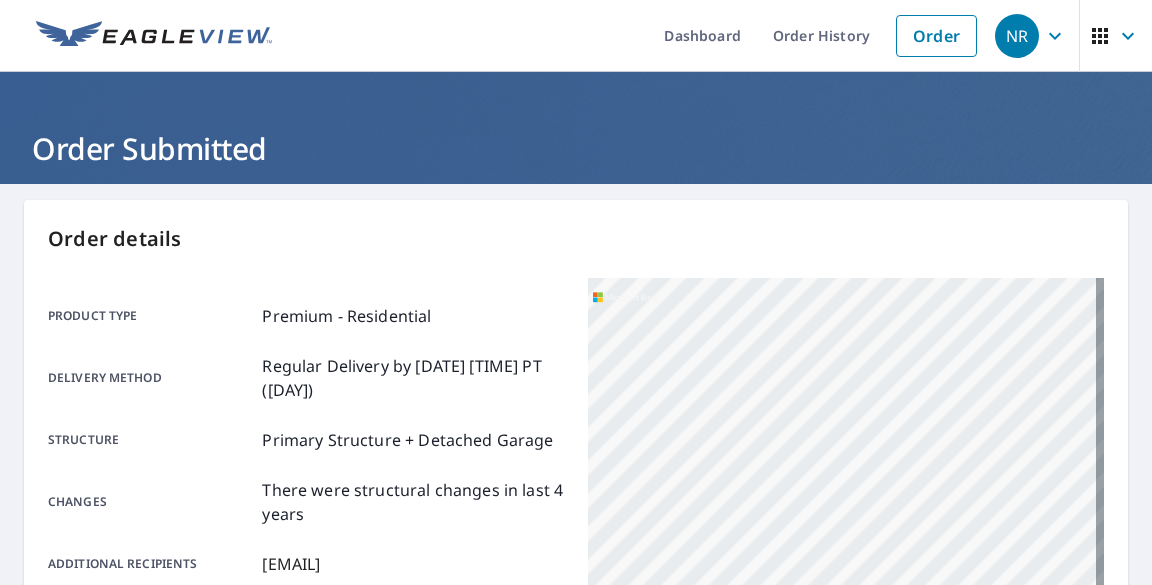 scroll, scrollTop: 0, scrollLeft: 0, axis: both 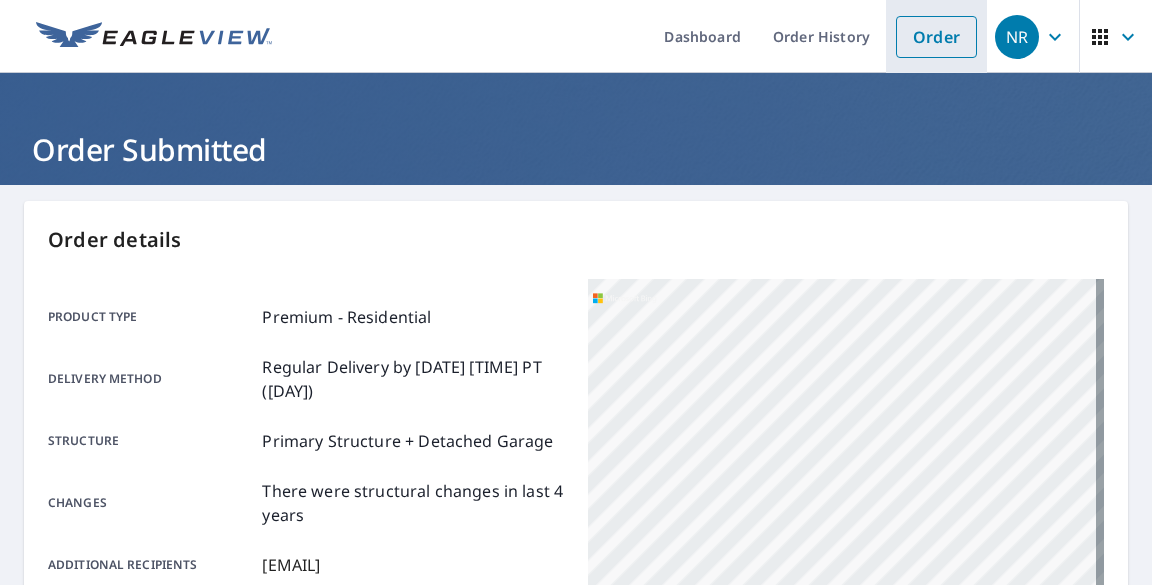 click on "Order" at bounding box center (936, 37) 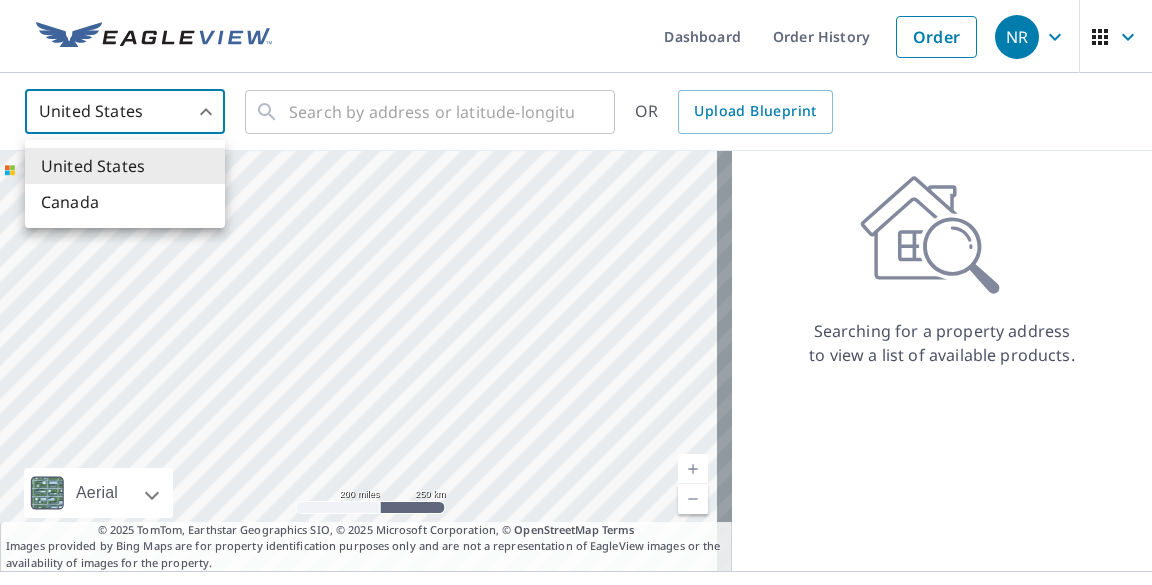 click on "NR NR
Dashboard Order History Order NR United States US ​ ​ OR Upload Blueprint Aerial Road A standard road map Aerial A detailed look from above Labels Labels 200 miles 250 km © 2025 TomTom, Earthstar Geographics  SIO, © 2025 Microsoft Corporation Terms © 2025 TomTom, Earthstar Geographics SIO, © 2025 Microsoft Corporation, ©   OpenStreetMap   Terms Images provided by Bing Maps are for property identification purposes only and are not a representation of EagleView images or the availability of images for the property. Searching for a property address to view a list of available products. Terms of Use  |  Privacy Policy © 2025 Eagle View Technologies, Inc. and Pictometry International Corp. All Rights Reserved. Reports issued by EagleView Technologies are covered by   one or more international and U.S. patents and pending applications, including U.S. Patent Nos. 8,078,436; 8,145,578; 8,170,840; 8,209,152;
X X United States Canada" at bounding box center [576, 292] 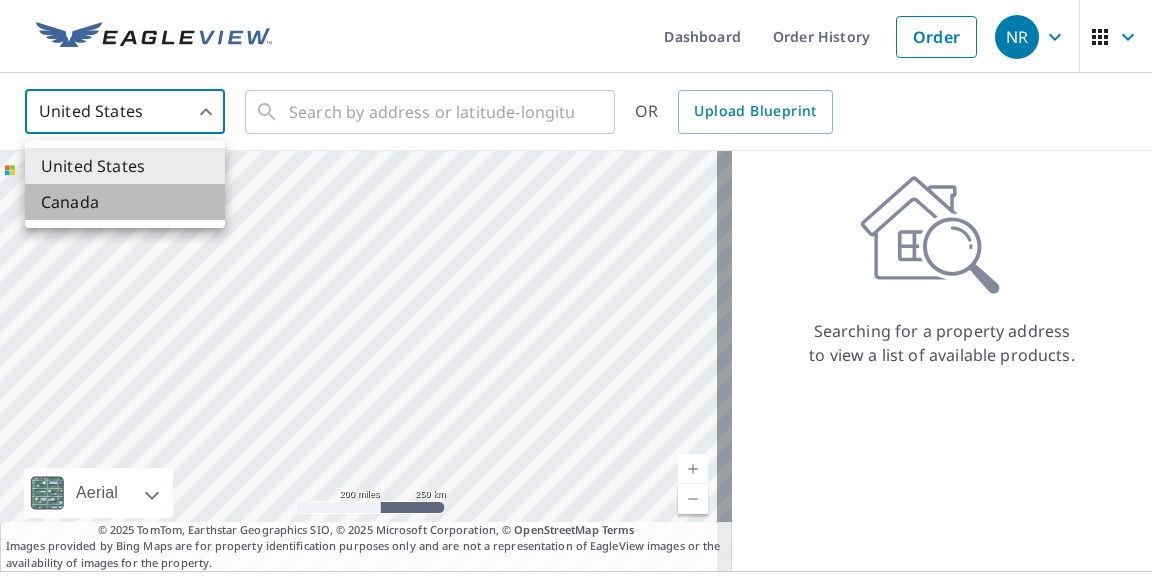 click on "Canada" at bounding box center [125, 202] 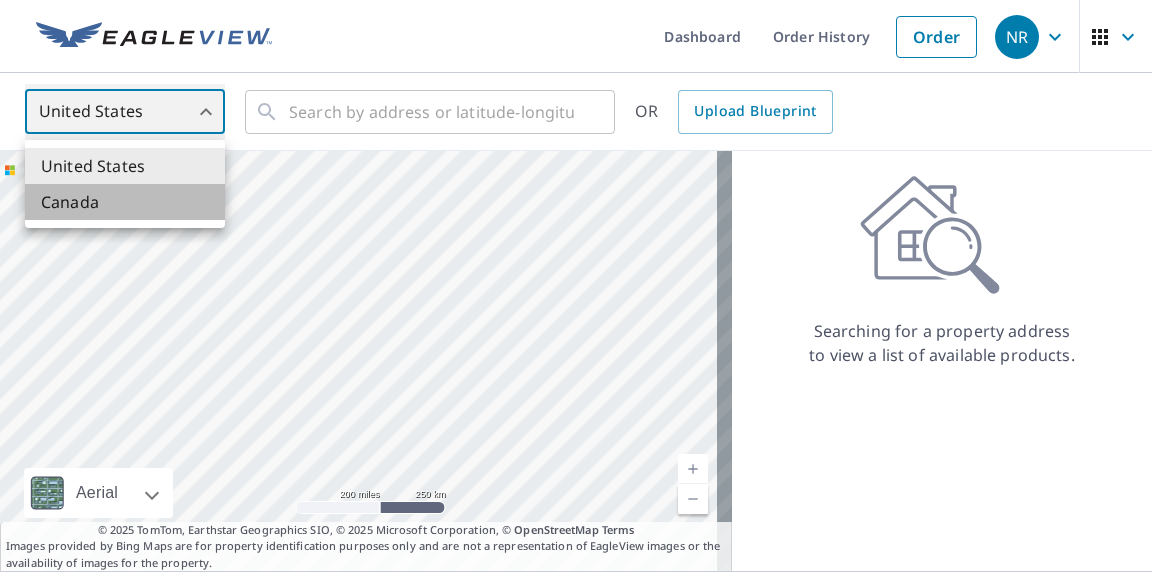 type on "CA" 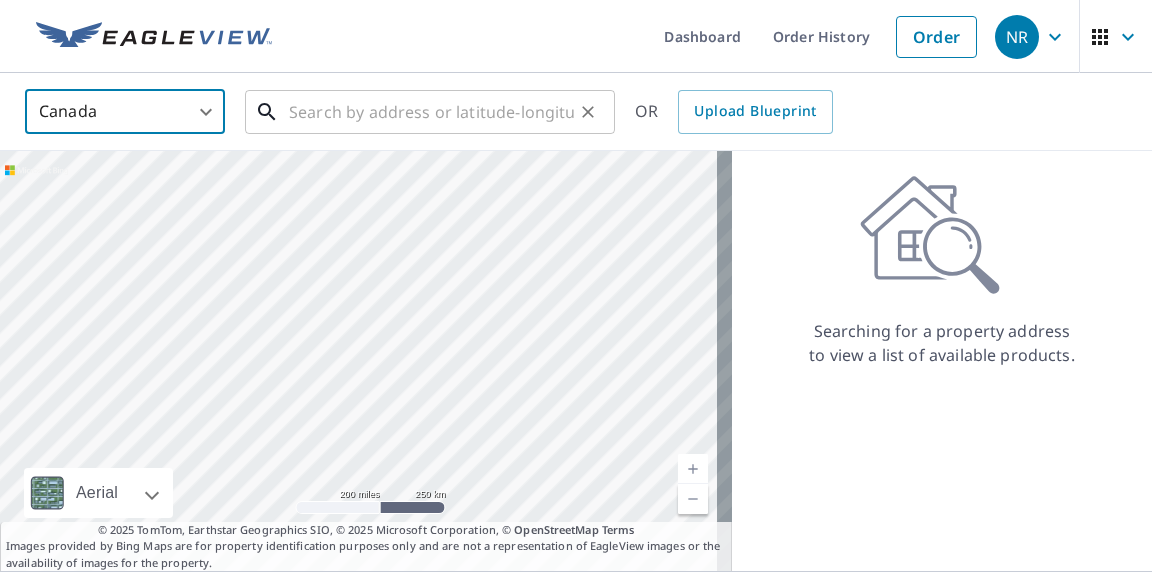 click at bounding box center [431, 112] 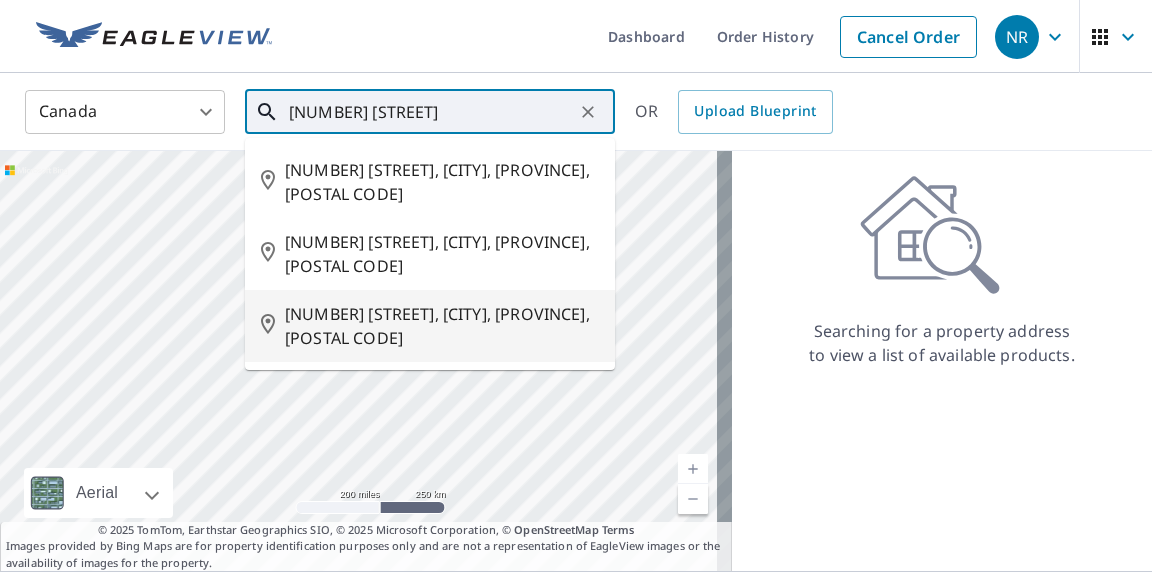 click on "[NUMBER] [STREET], [CITY], [PROVINCE], [POSTAL CODE]" at bounding box center [442, 326] 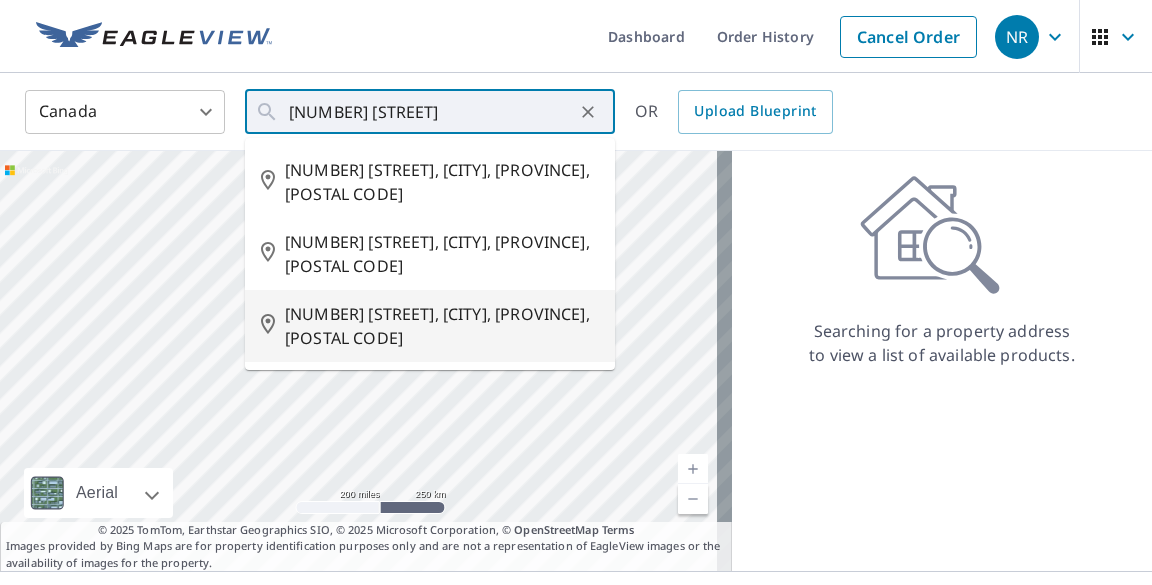 type on "[NUMBER] [STREET], [CITY], [PROVINCE], [POSTAL CODE]" 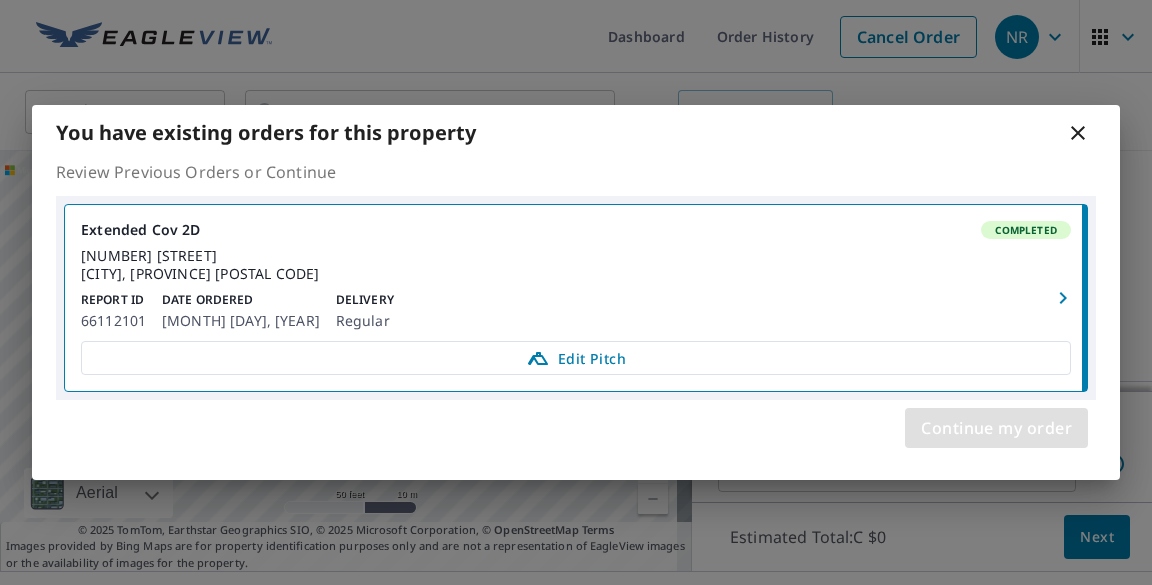 click on "Continue my order" at bounding box center (996, 428) 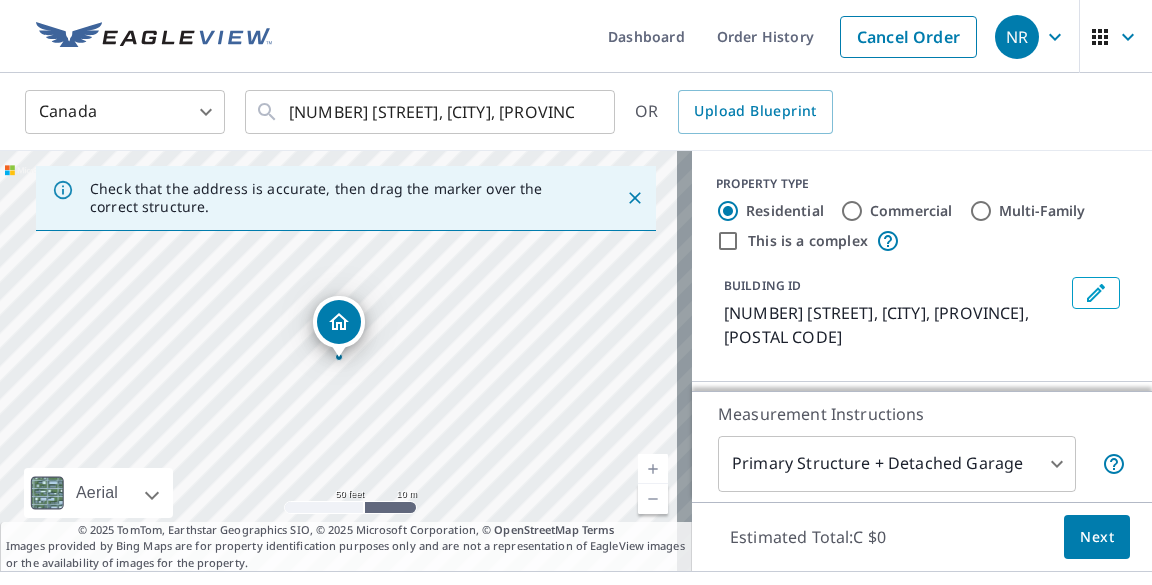 click on "Next" at bounding box center [1097, 537] 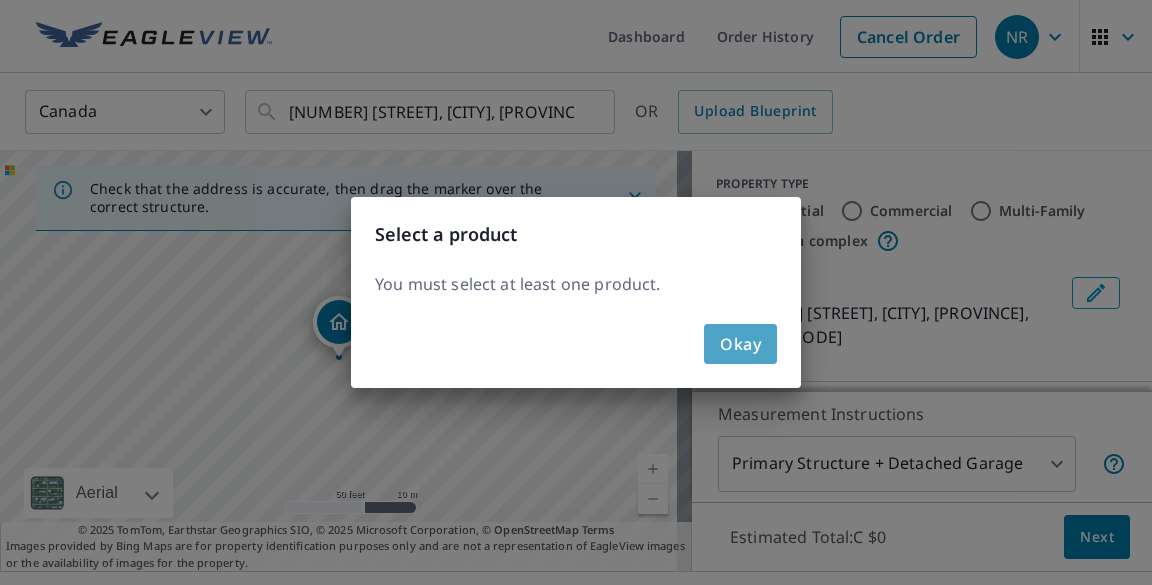 click on "Okay" 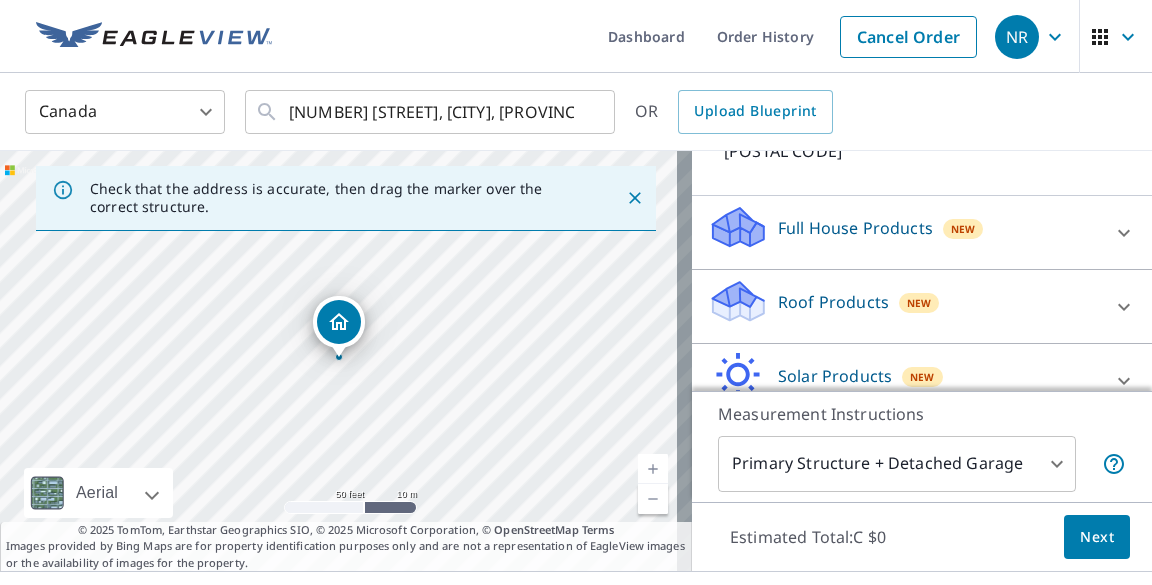 scroll, scrollTop: 286, scrollLeft: 0, axis: vertical 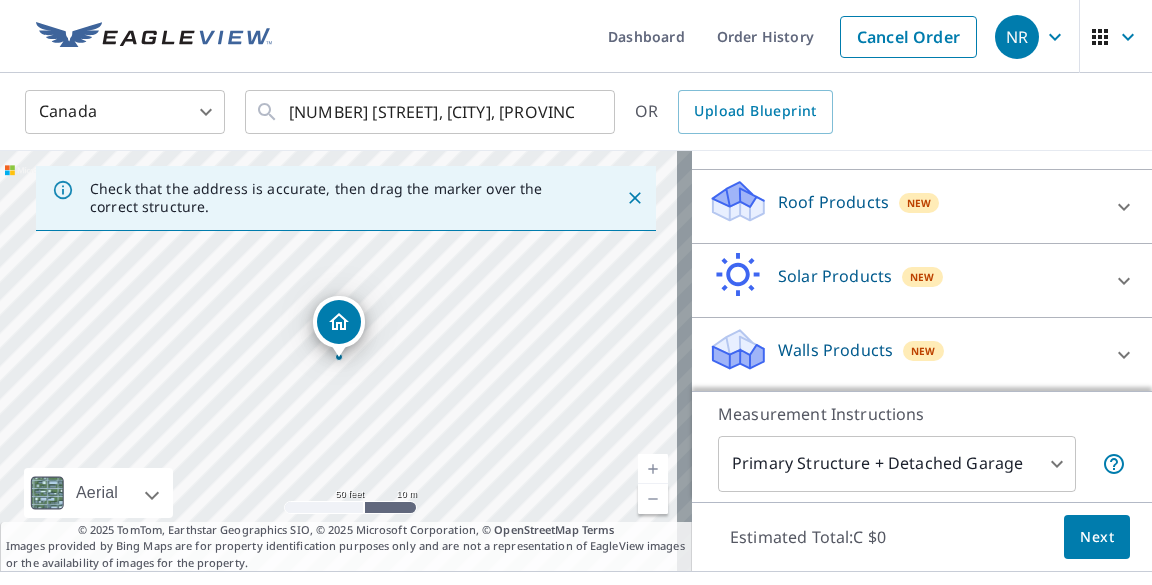click on "Roof Products New" at bounding box center [904, 206] 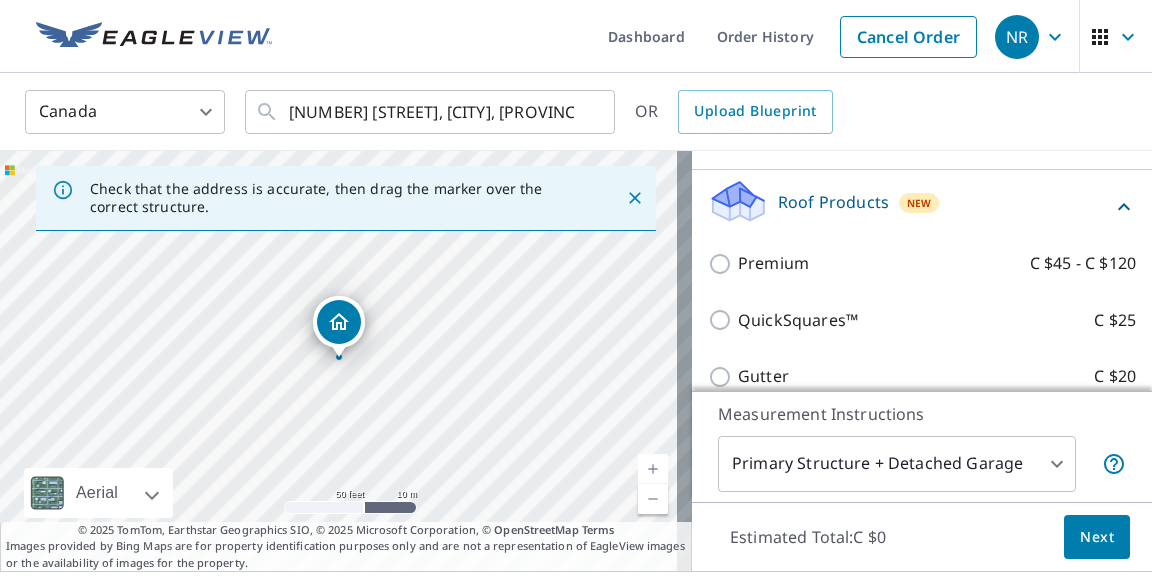 scroll, scrollTop: 386, scrollLeft: 0, axis: vertical 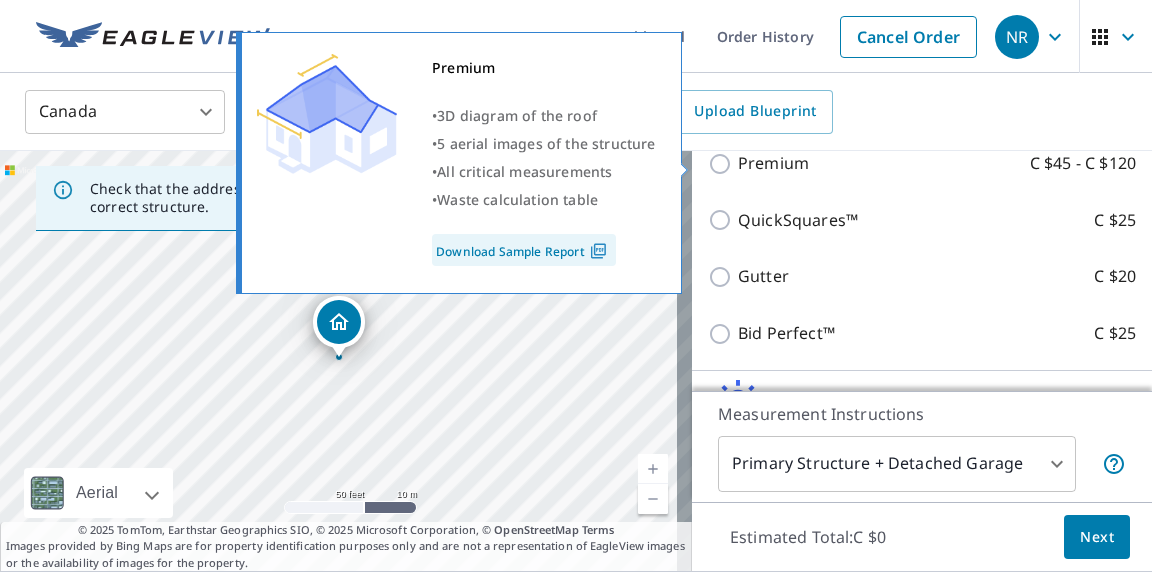 click on "Premium" at bounding box center [773, 163] 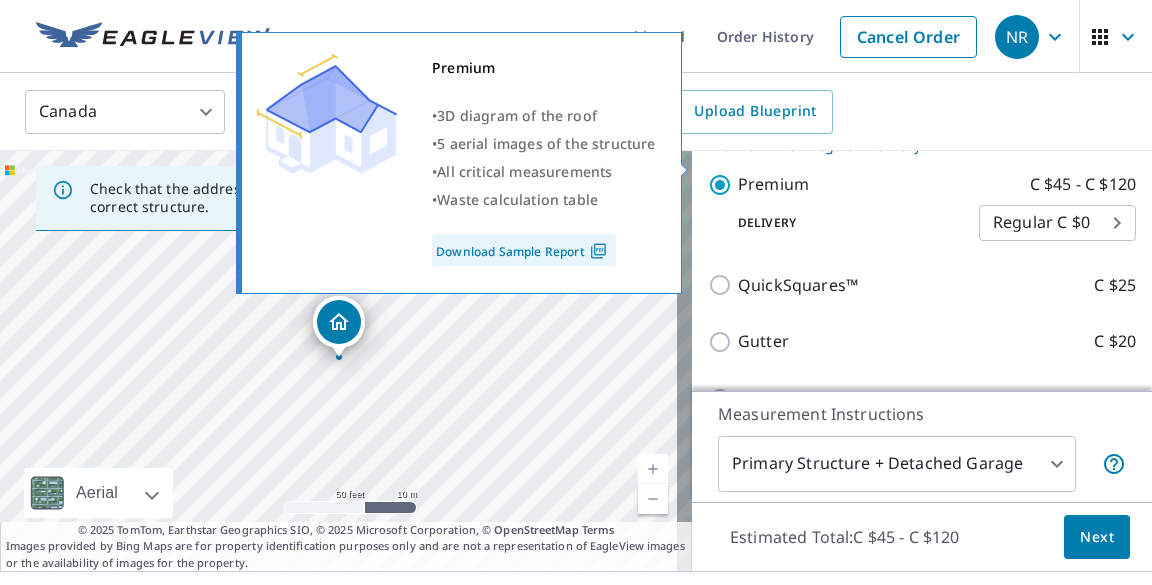 scroll, scrollTop: 407, scrollLeft: 0, axis: vertical 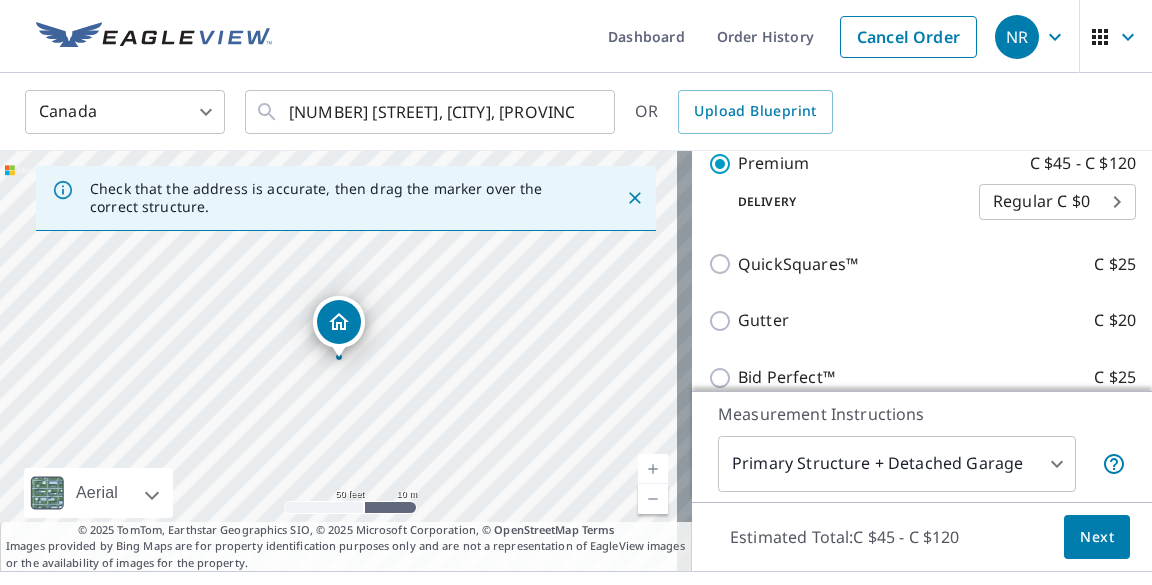 click on "Next" at bounding box center (1097, 537) 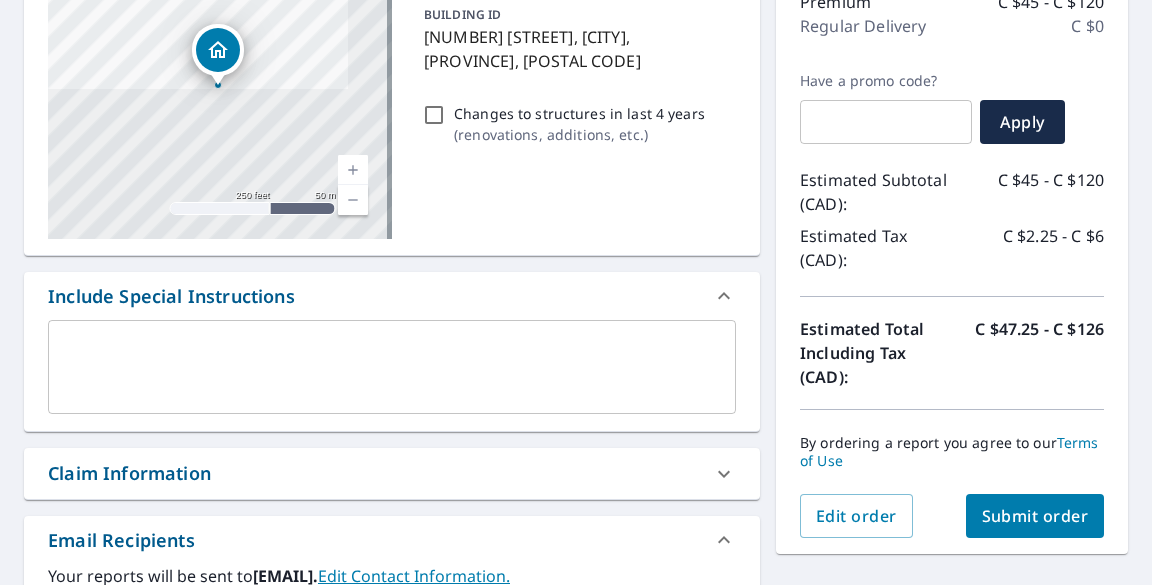 scroll, scrollTop: 400, scrollLeft: 0, axis: vertical 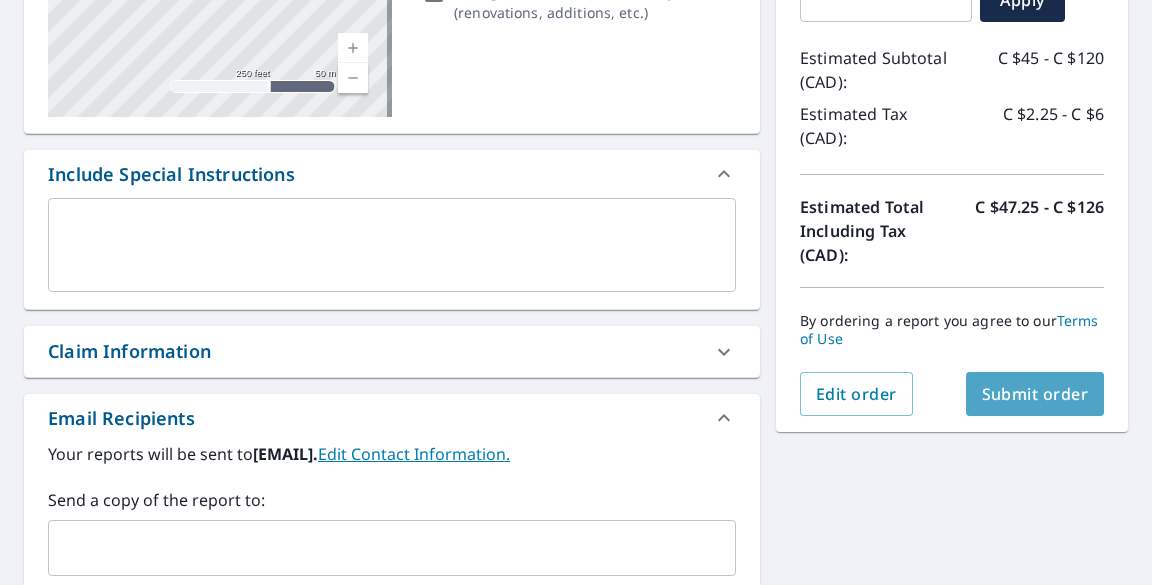 click on "Submit order" at bounding box center [1035, 394] 